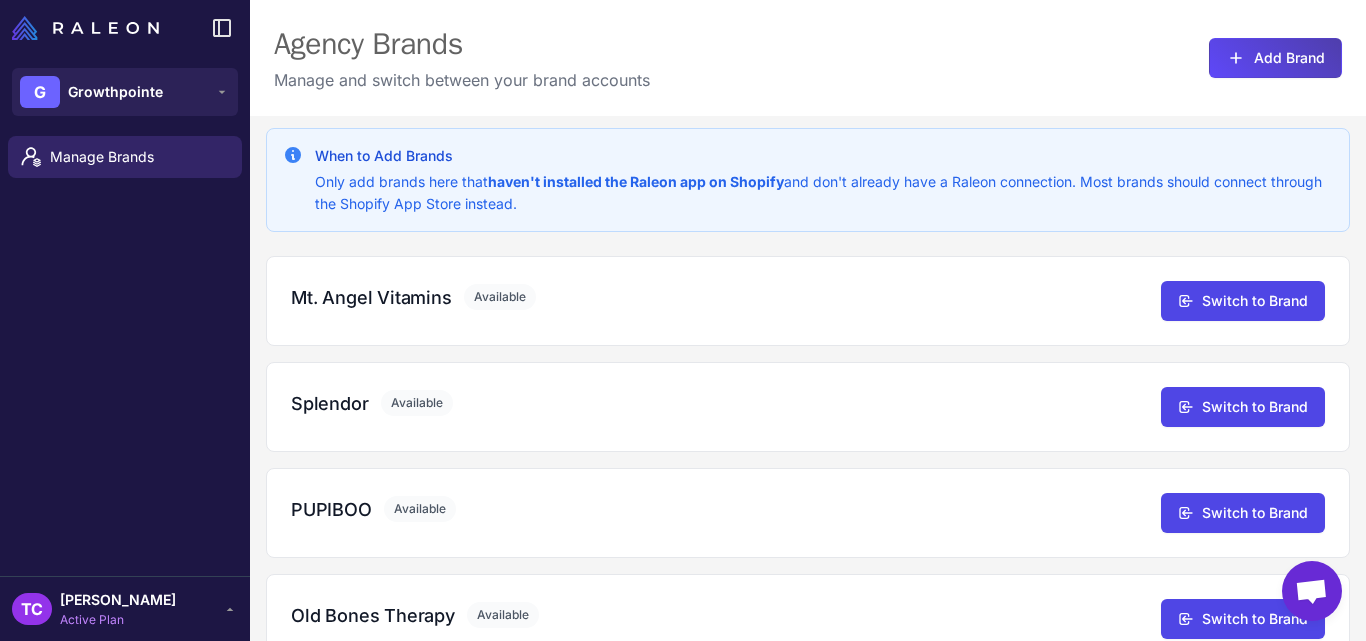 scroll, scrollTop: 0, scrollLeft: 0, axis: both 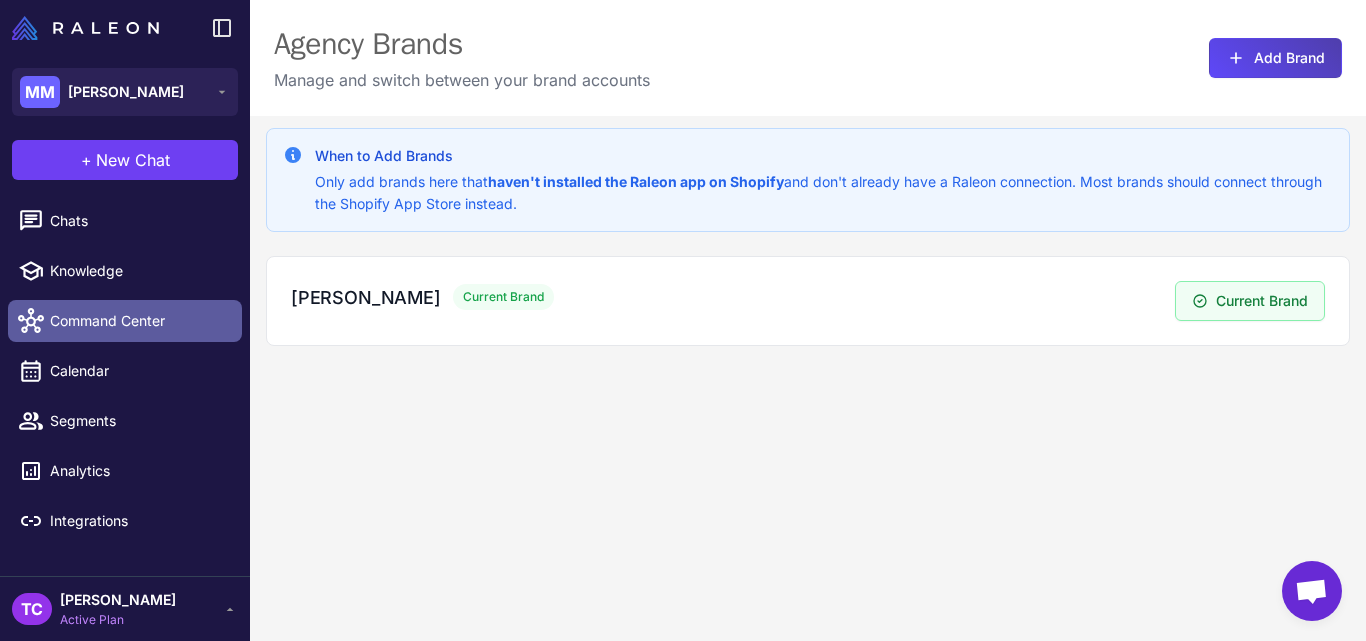 click on "Command Center" at bounding box center (138, 321) 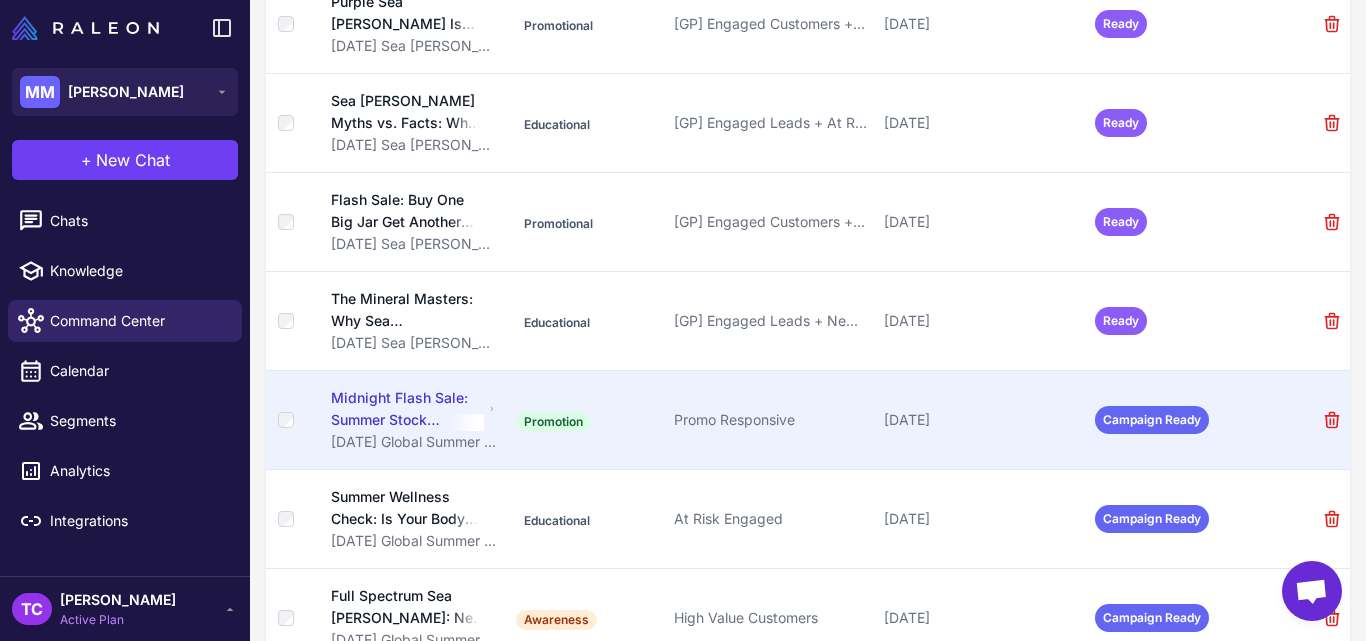 scroll, scrollTop: 622, scrollLeft: 0, axis: vertical 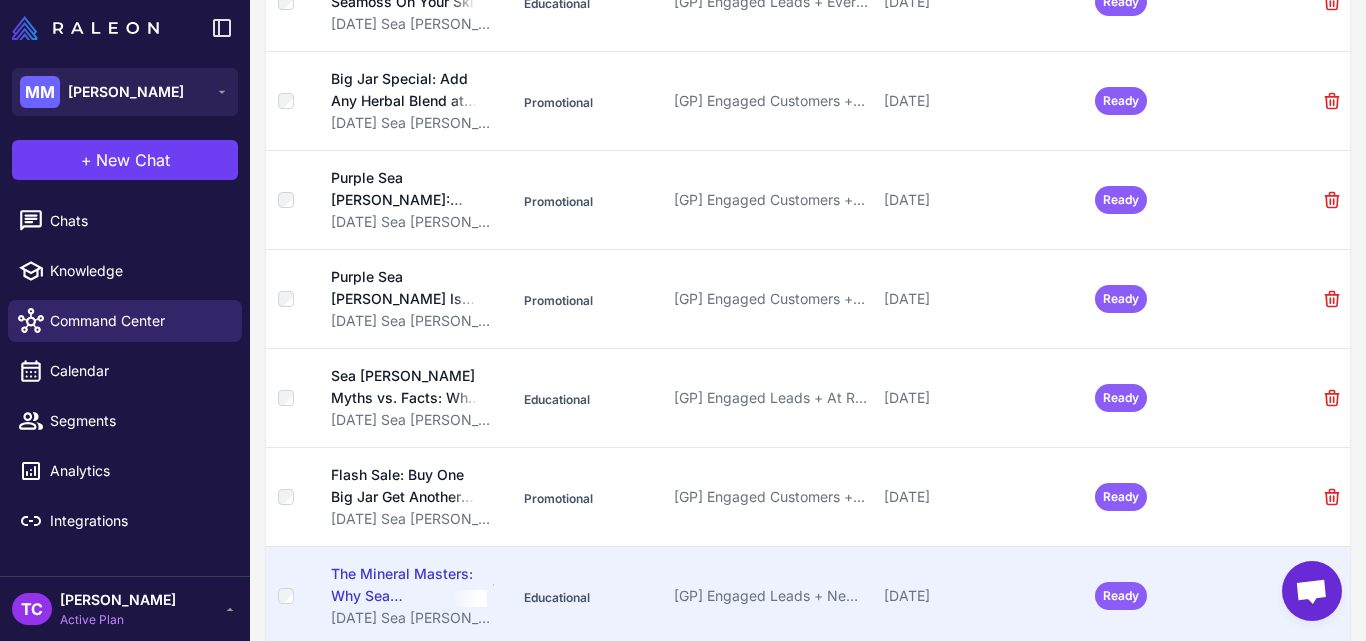click on "The Mineral Masters: Why Sea Moss Outperforms Other Supplements" at bounding box center (409, 585) 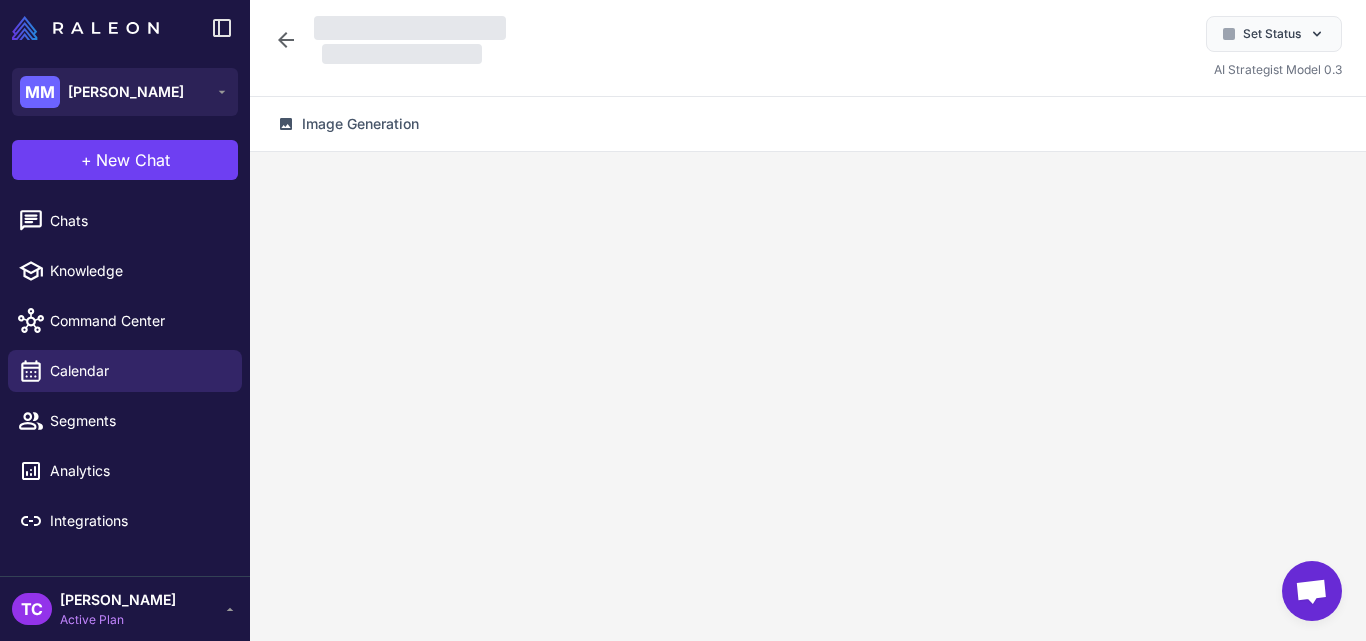 scroll, scrollTop: 0, scrollLeft: 0, axis: both 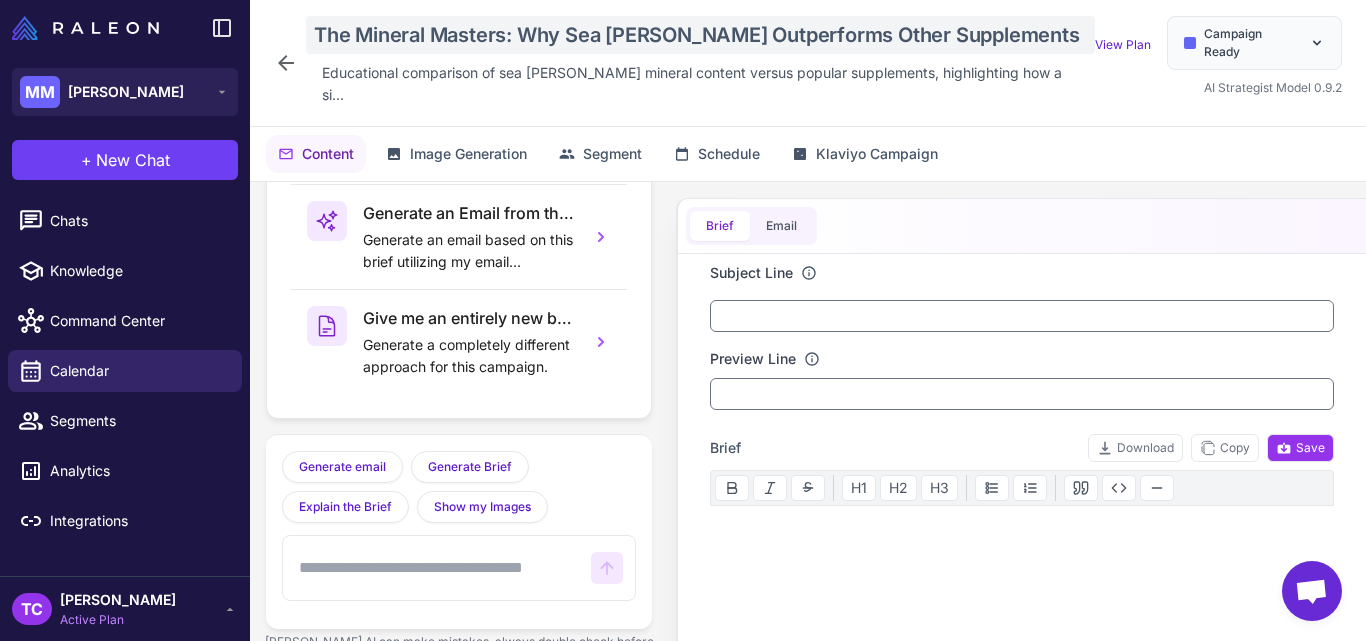 click on "The Mineral Masters: Why Sea Moss Outperforms Other Supplements" 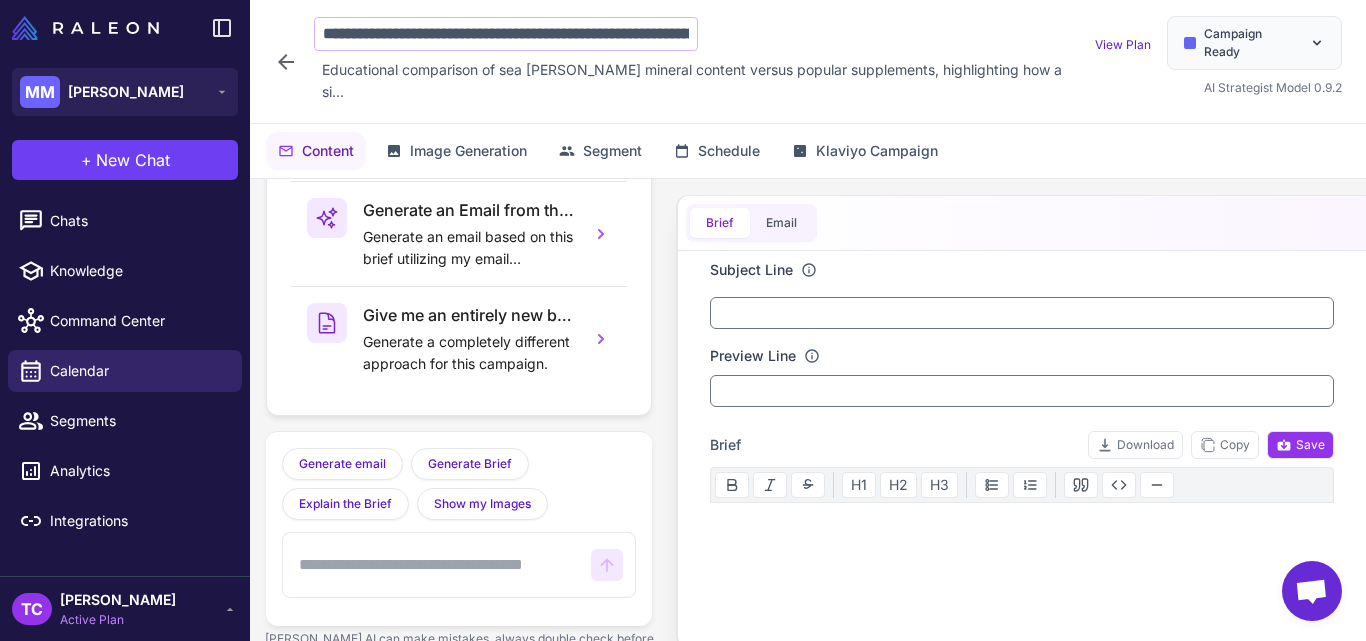 scroll, scrollTop: 0, scrollLeft: 173, axis: horizontal 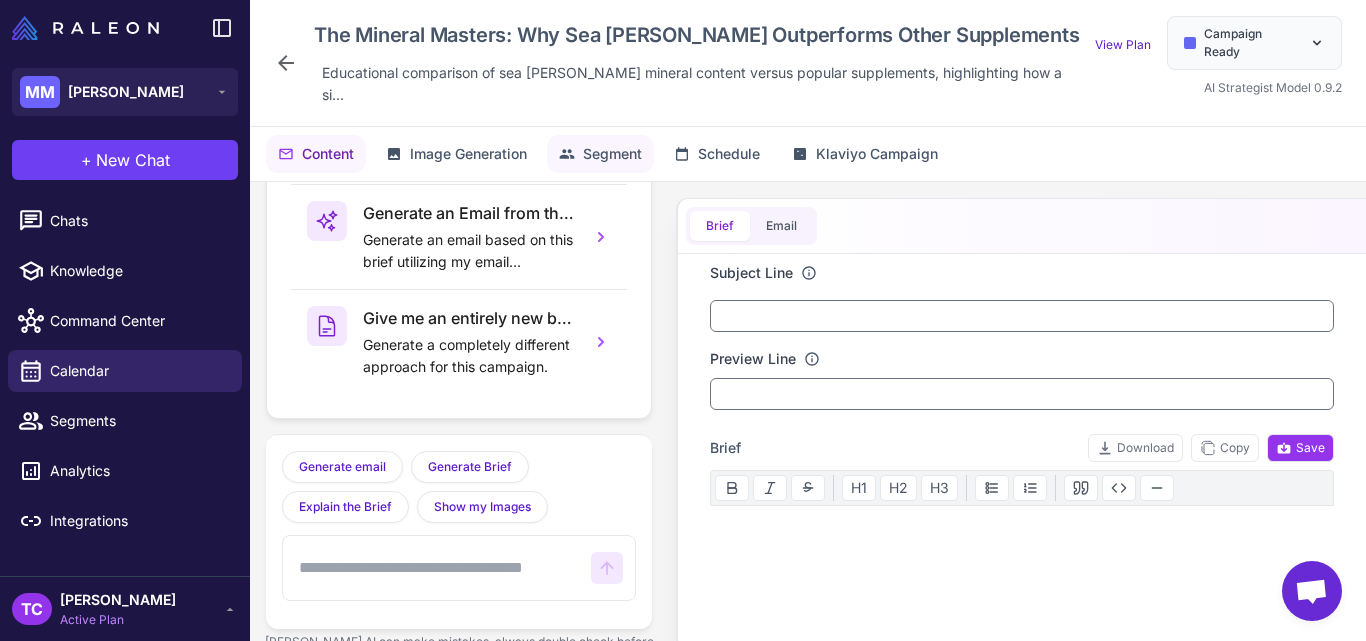 click on "Segment" at bounding box center [612, 154] 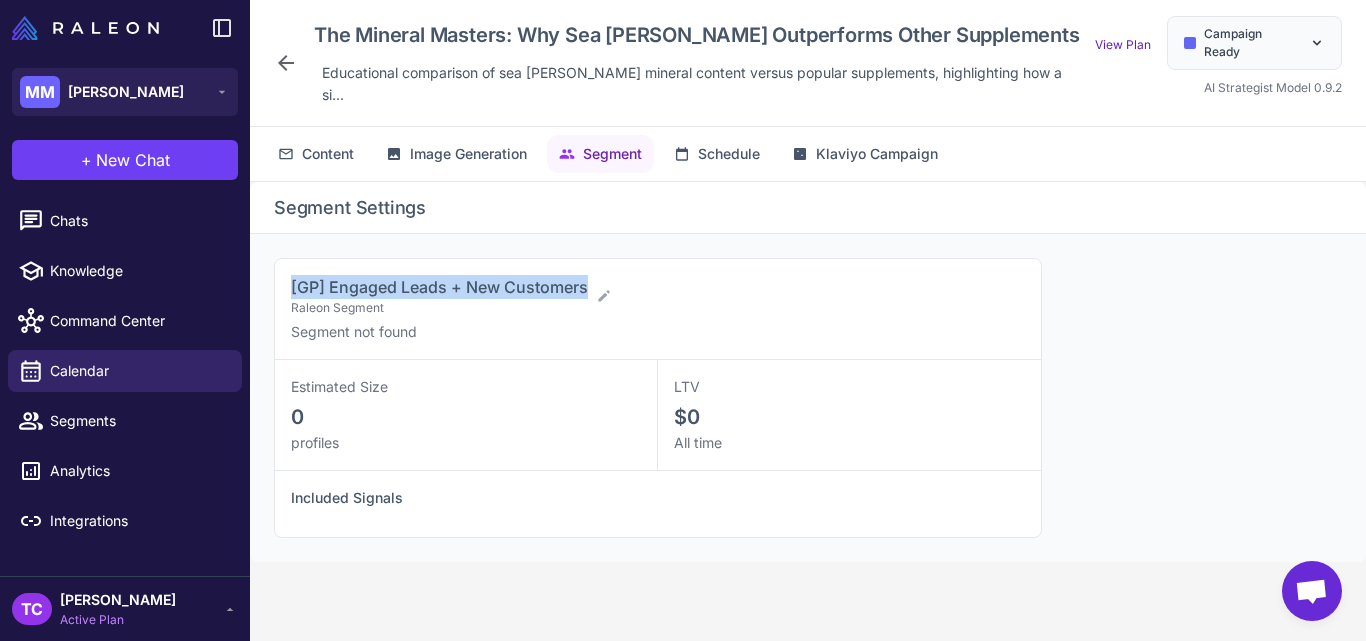 drag, startPoint x: 290, startPoint y: 265, endPoint x: 586, endPoint y: 263, distance: 296.00674 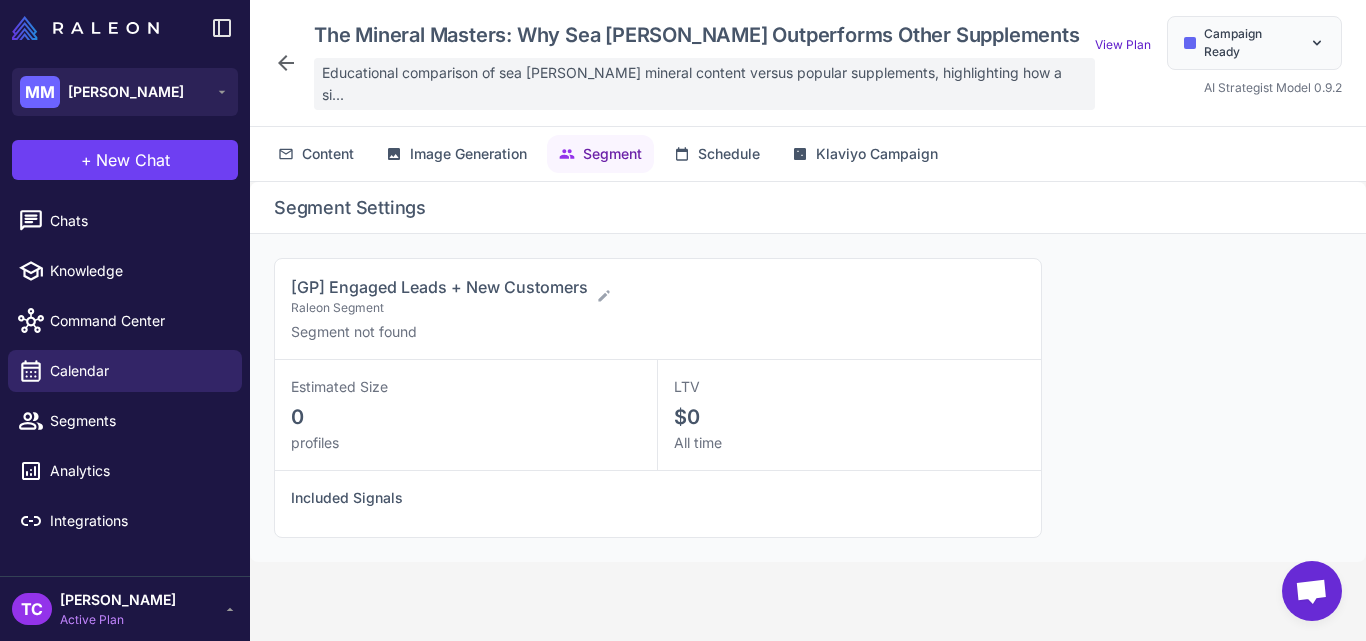 click on "Educational comparison of sea moss mineral content versus popular supplements, highlighting how a si..." at bounding box center (704, 84) 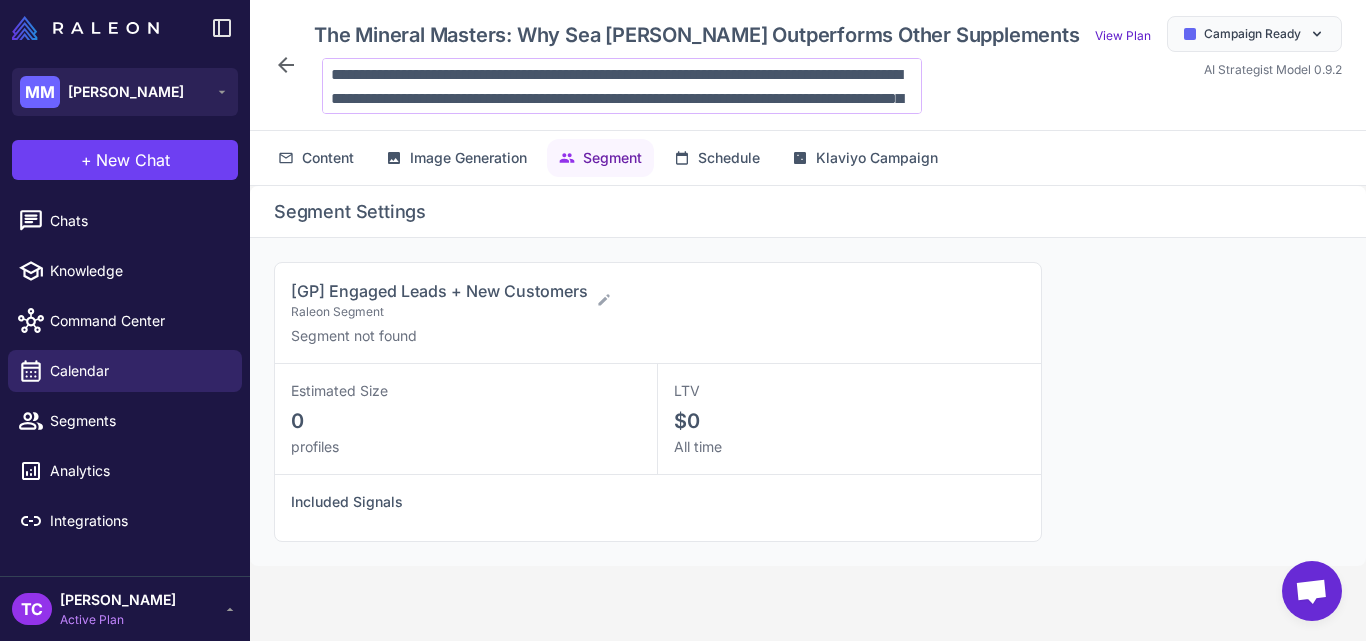 scroll, scrollTop: 74, scrollLeft: 0, axis: vertical 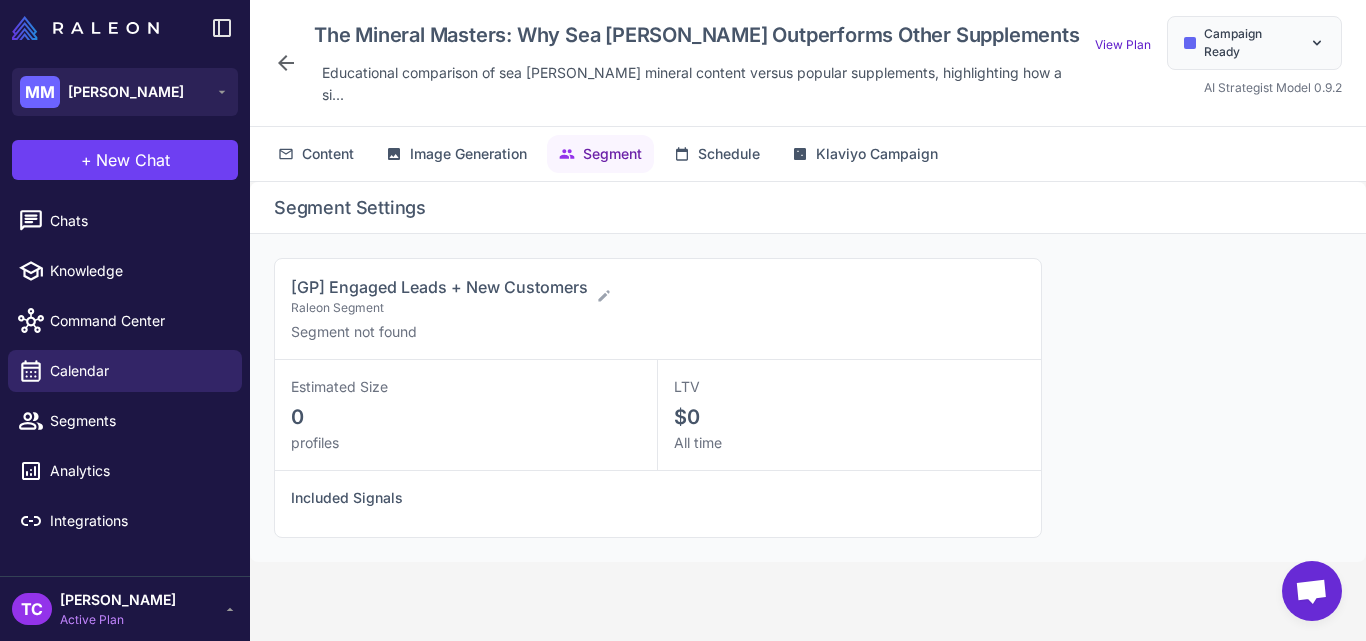 click on "The Mineral Masters: Why Sea Moss Outperforms Other Supplements Educational comparison of sea moss mineral content versus popular supplements, highlighting how a si...  View Plan  Campaign Ready  AI Strategist Model 0.9.2" at bounding box center (808, 63) 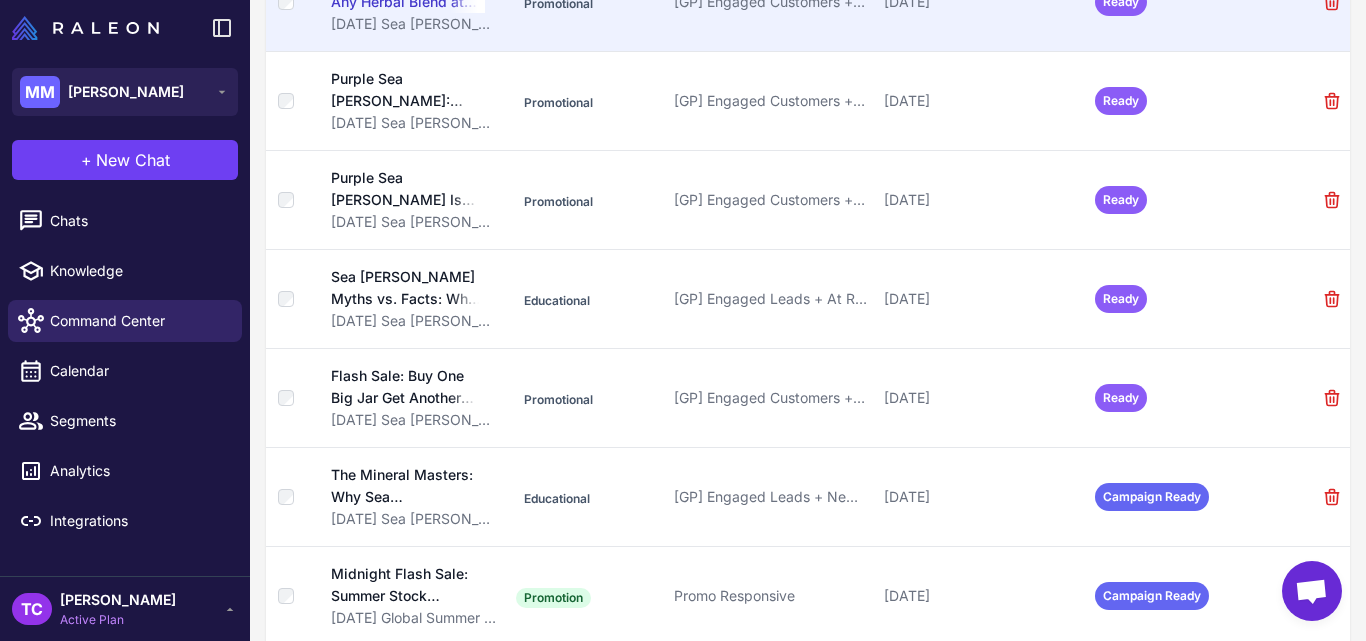 scroll, scrollTop: 473, scrollLeft: 0, axis: vertical 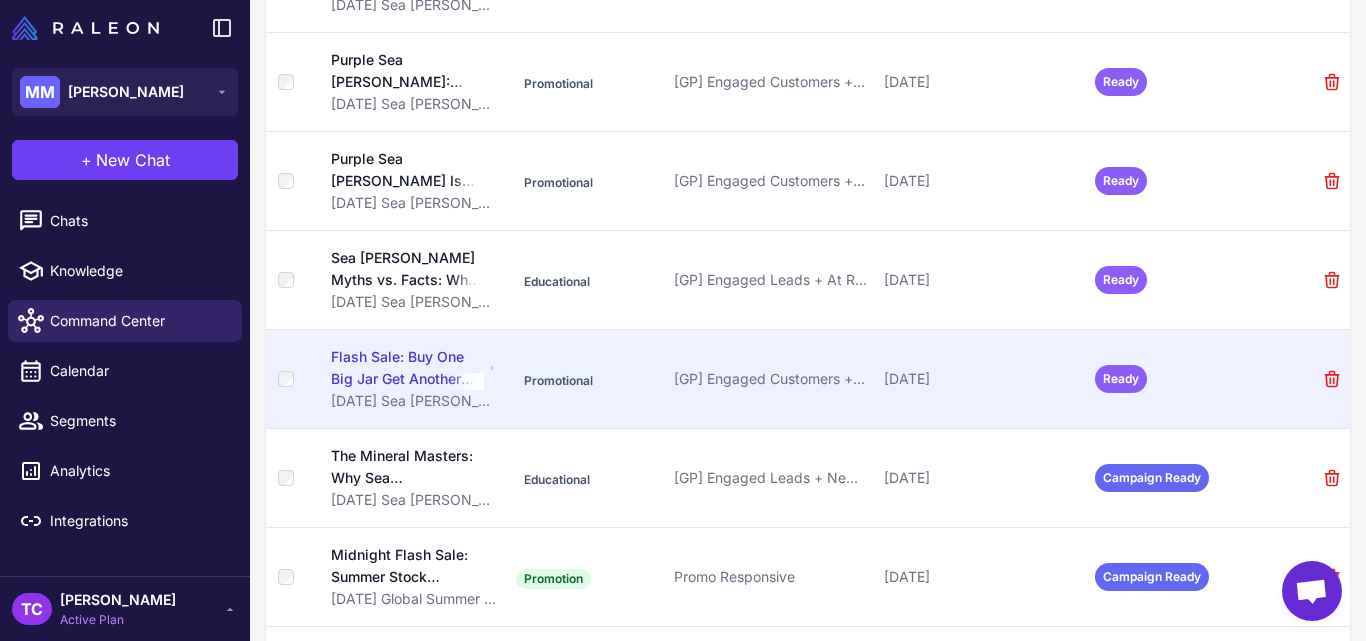 click on "Flash Sale: Buy One Big Jar Get Another 50% Off" at bounding box center (408, 368) 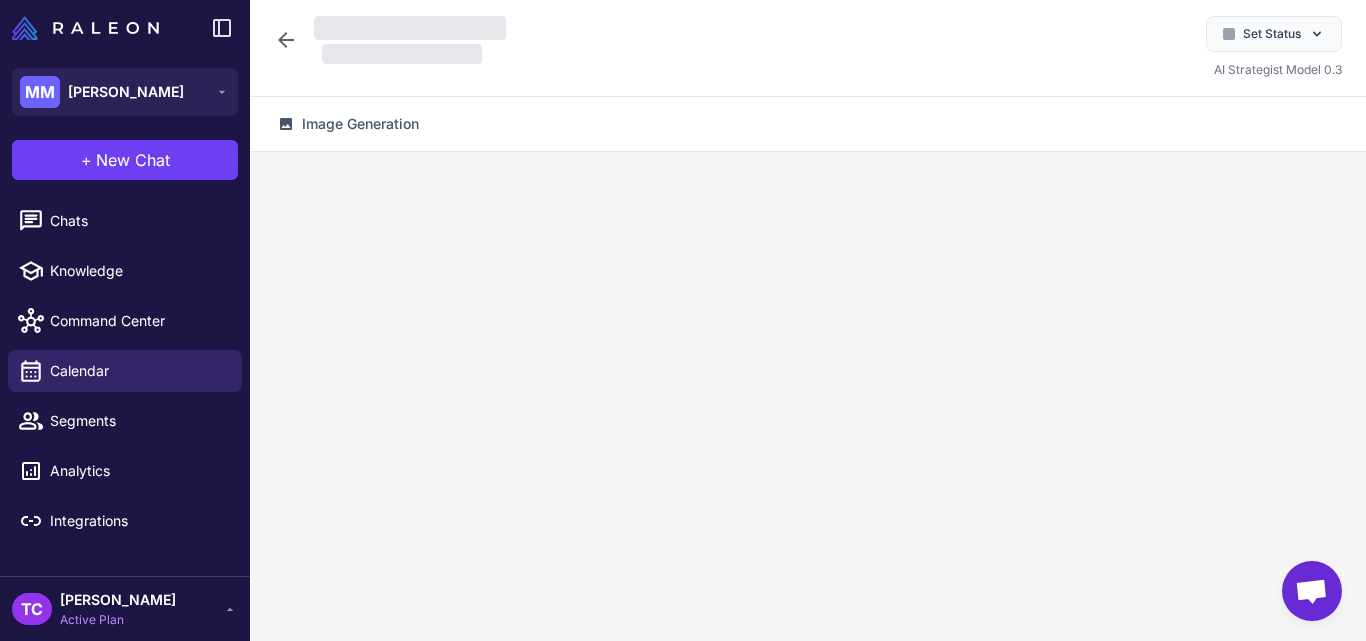 scroll, scrollTop: 0, scrollLeft: 0, axis: both 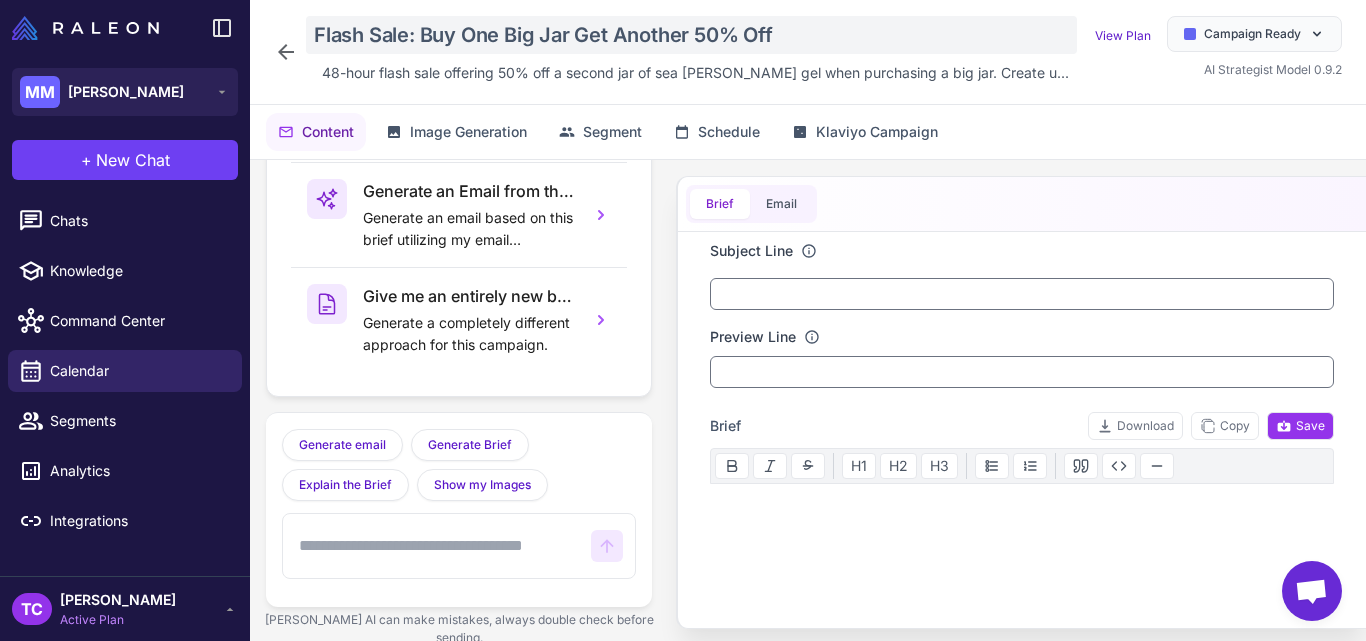 click on "Flash Sale: Buy One Big Jar Get Another 50% Off" 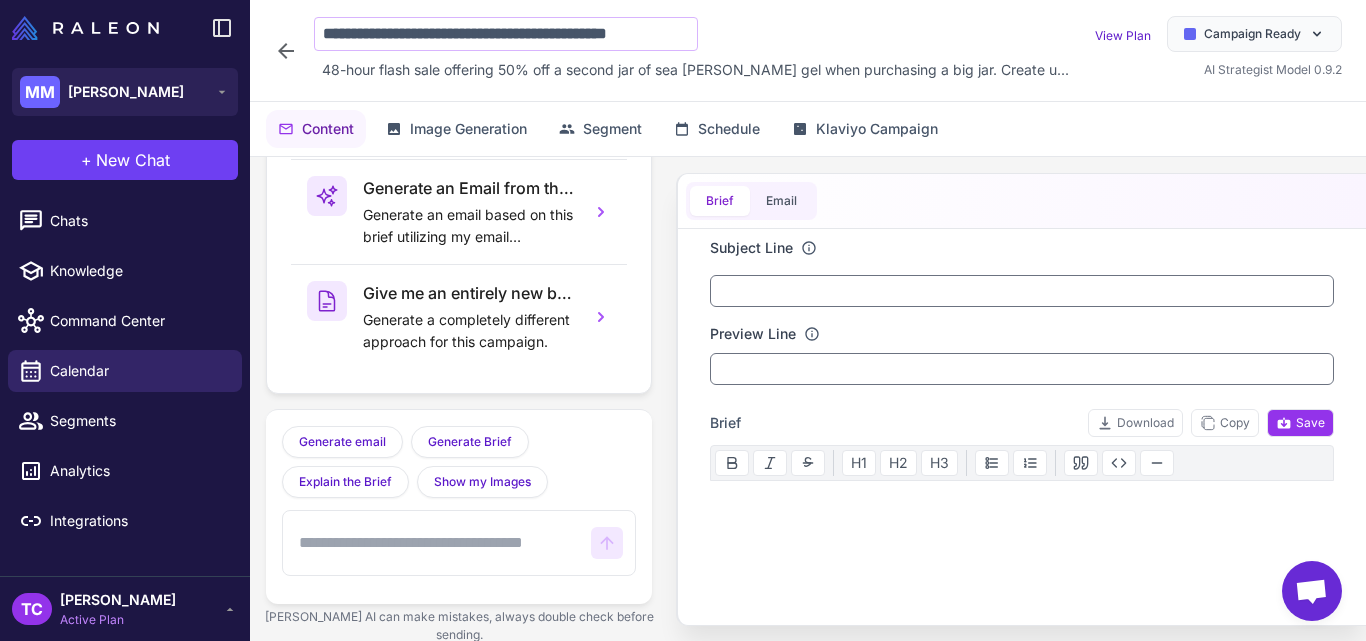 scroll, scrollTop: 0, scrollLeft: 11, axis: horizontal 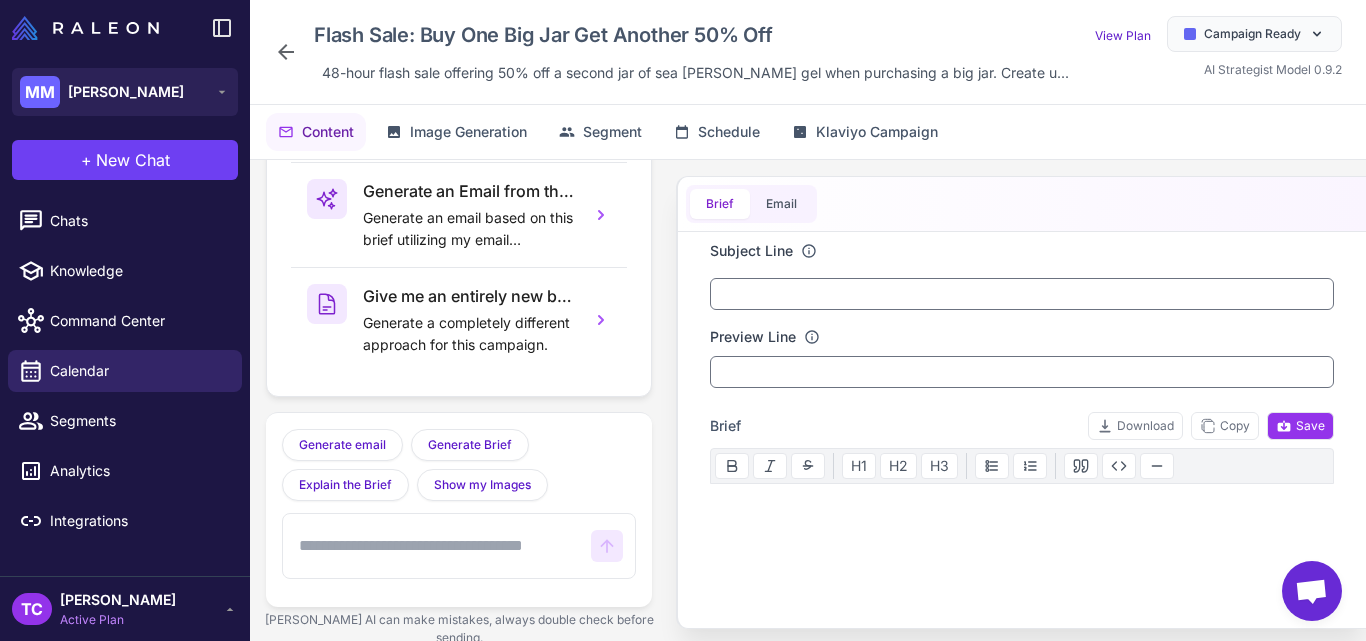 click 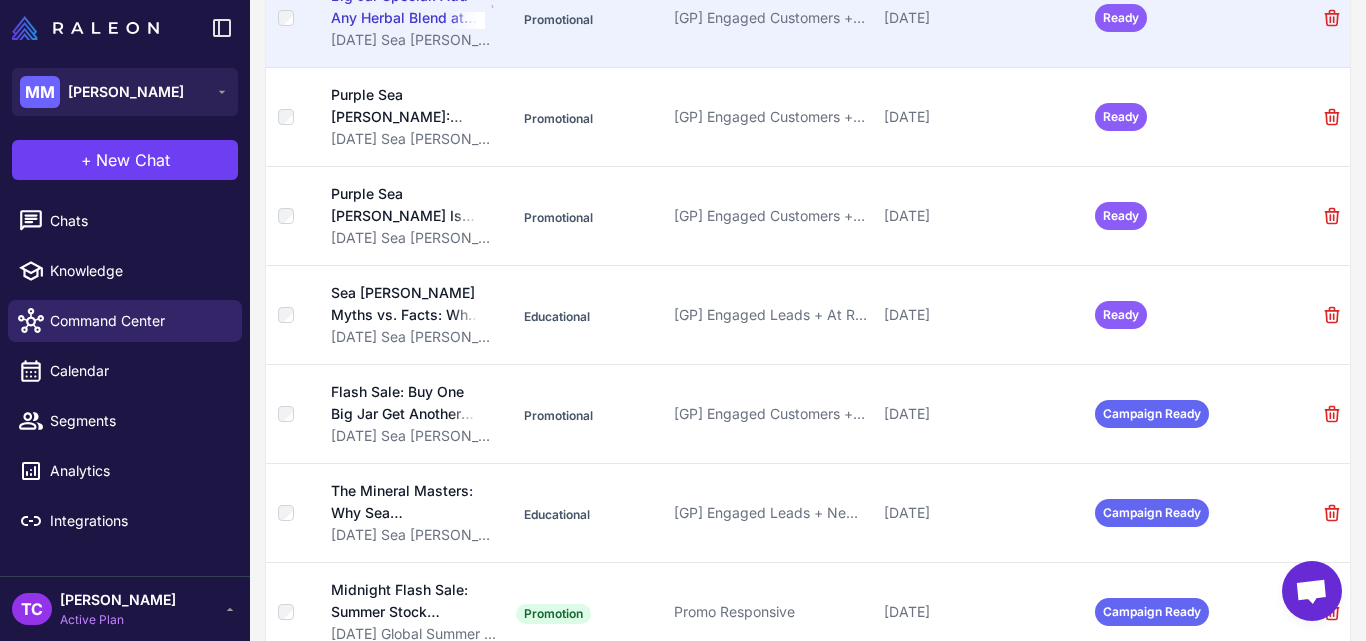 scroll, scrollTop: 453, scrollLeft: 0, axis: vertical 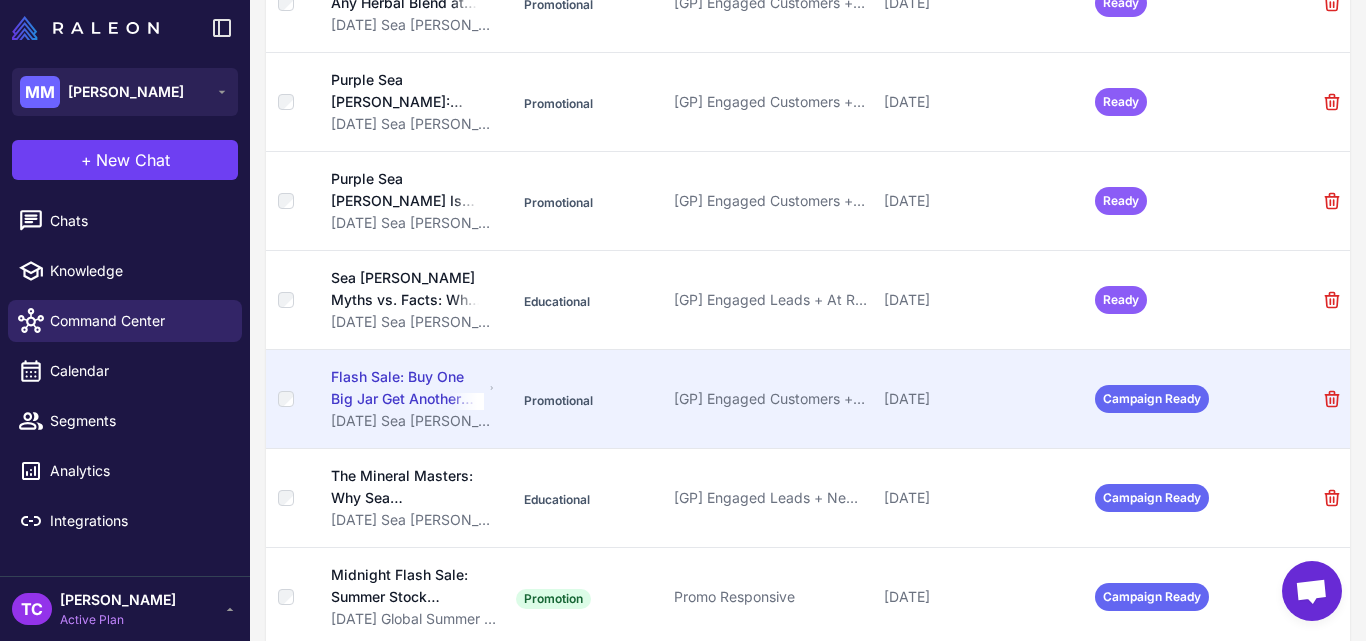 click on "Flash Sale: Buy One Big Jar Get Another 50% Off" at bounding box center [408, 388] 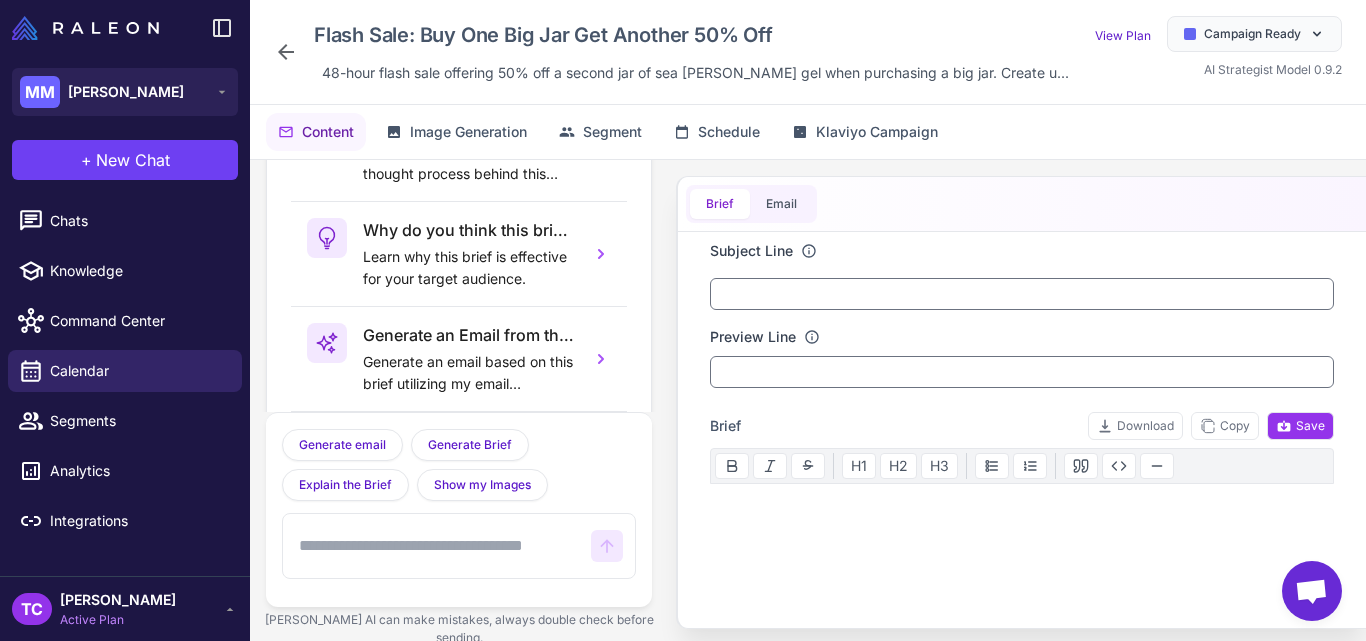 scroll, scrollTop: 144, scrollLeft: 0, axis: vertical 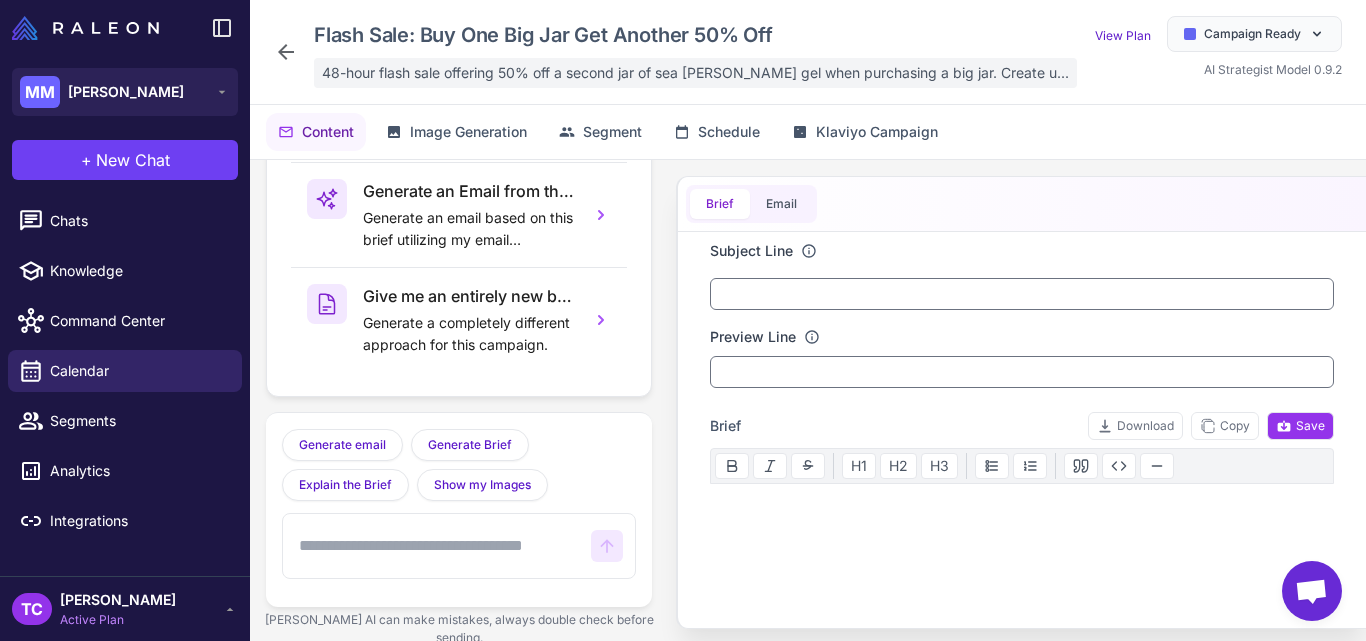 click on "48-hour flash sale offering 50% off a second jar of sea moss gel when purchasing a big jar. Create u..." at bounding box center (695, 73) 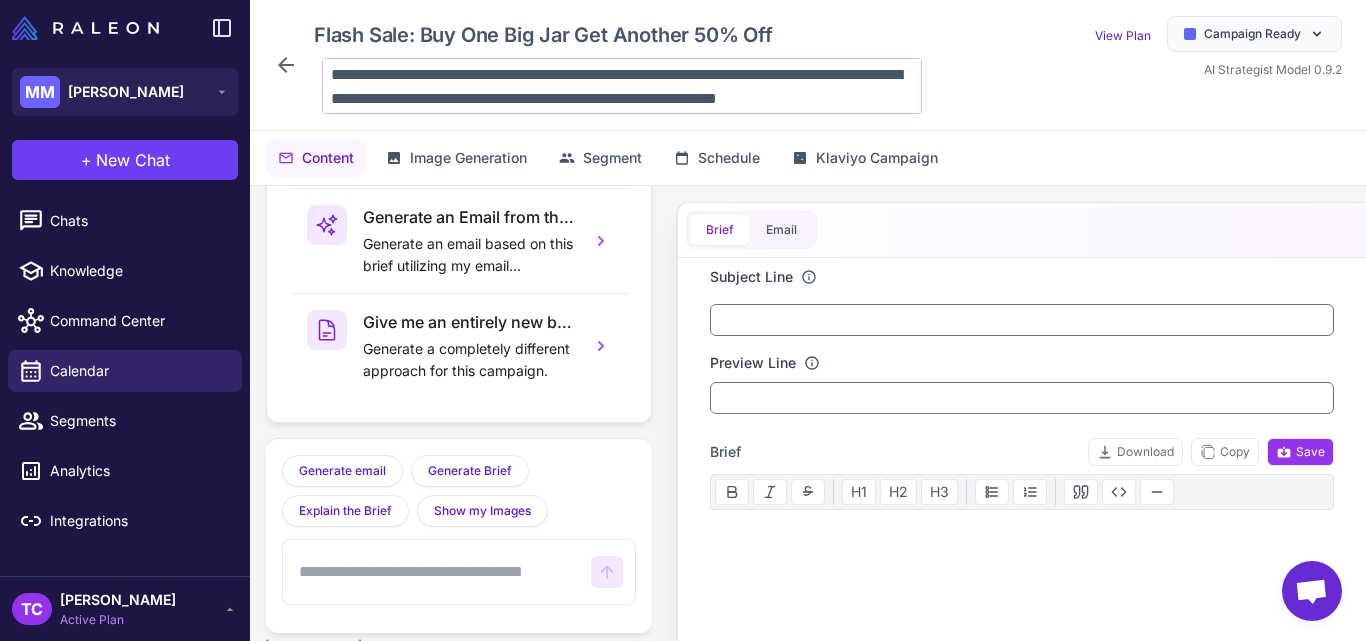 scroll, scrollTop: 26, scrollLeft: 0, axis: vertical 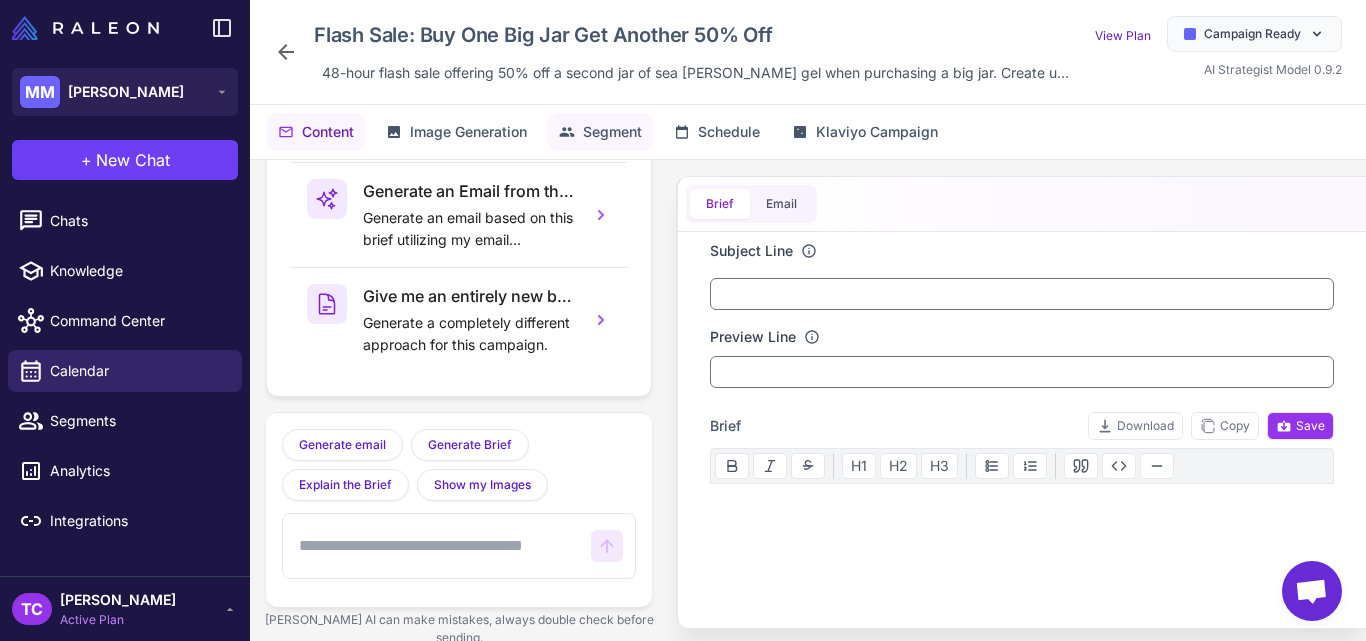 click on "Segment" 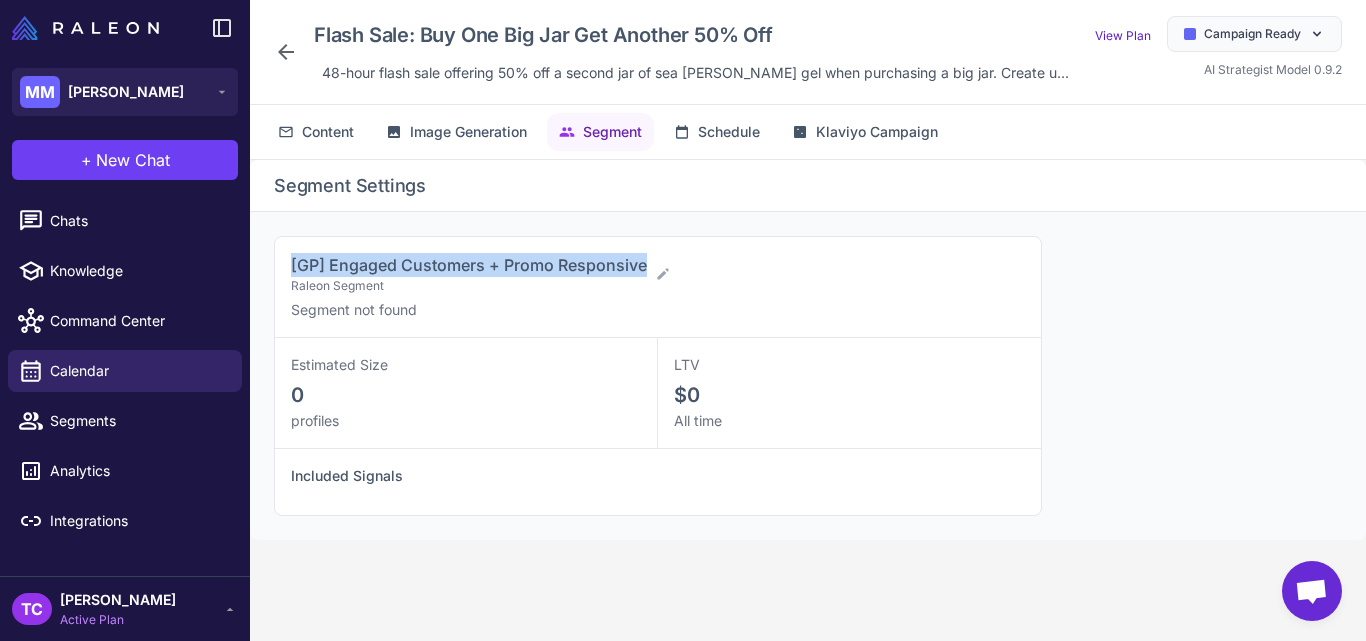 drag, startPoint x: 287, startPoint y: 263, endPoint x: 648, endPoint y: 239, distance: 361.7969 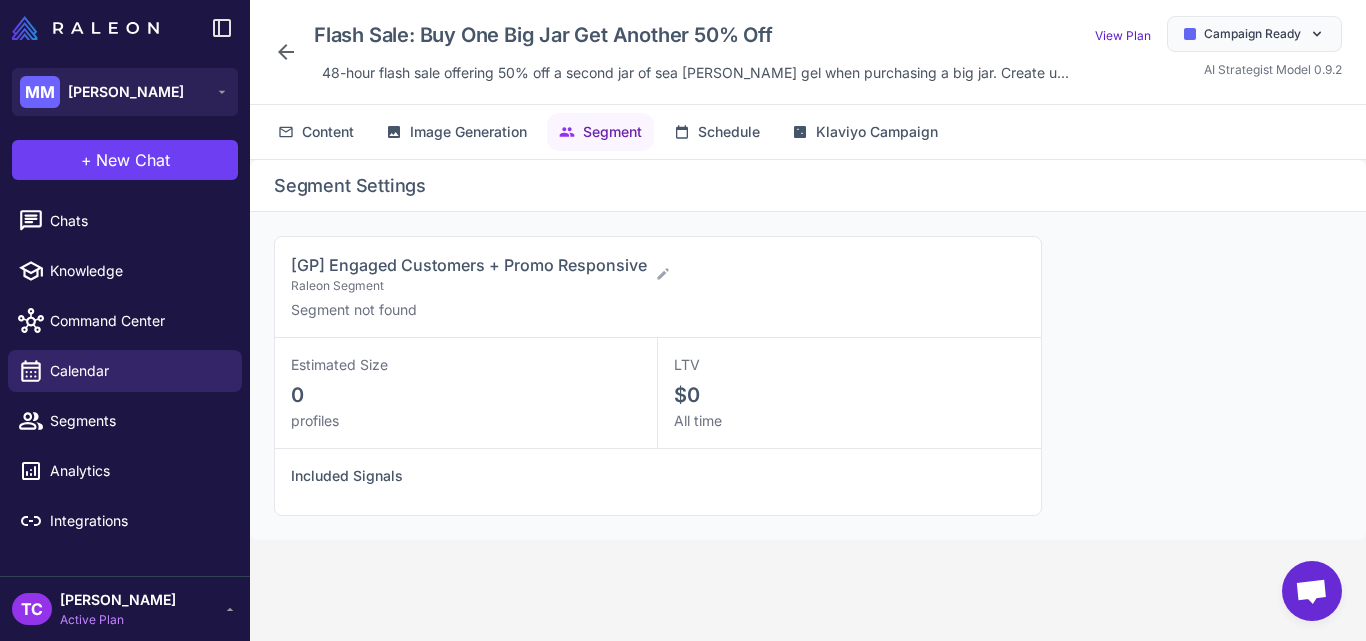 click 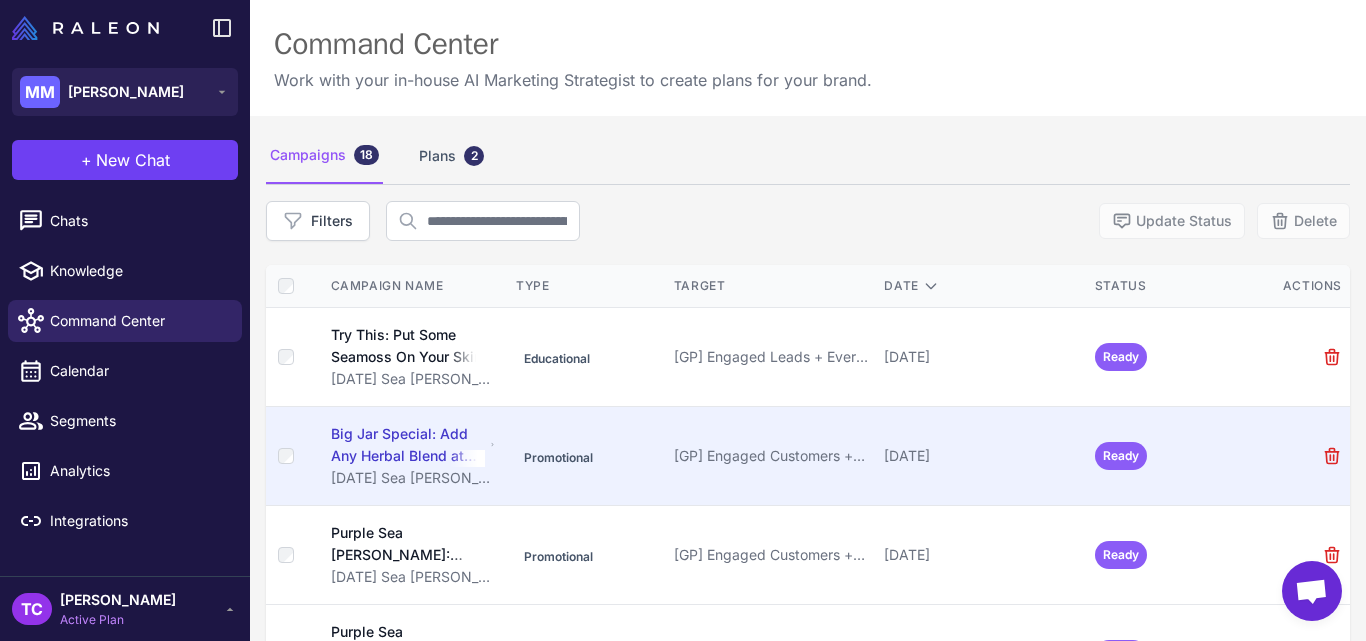 scroll, scrollTop: 557, scrollLeft: 0, axis: vertical 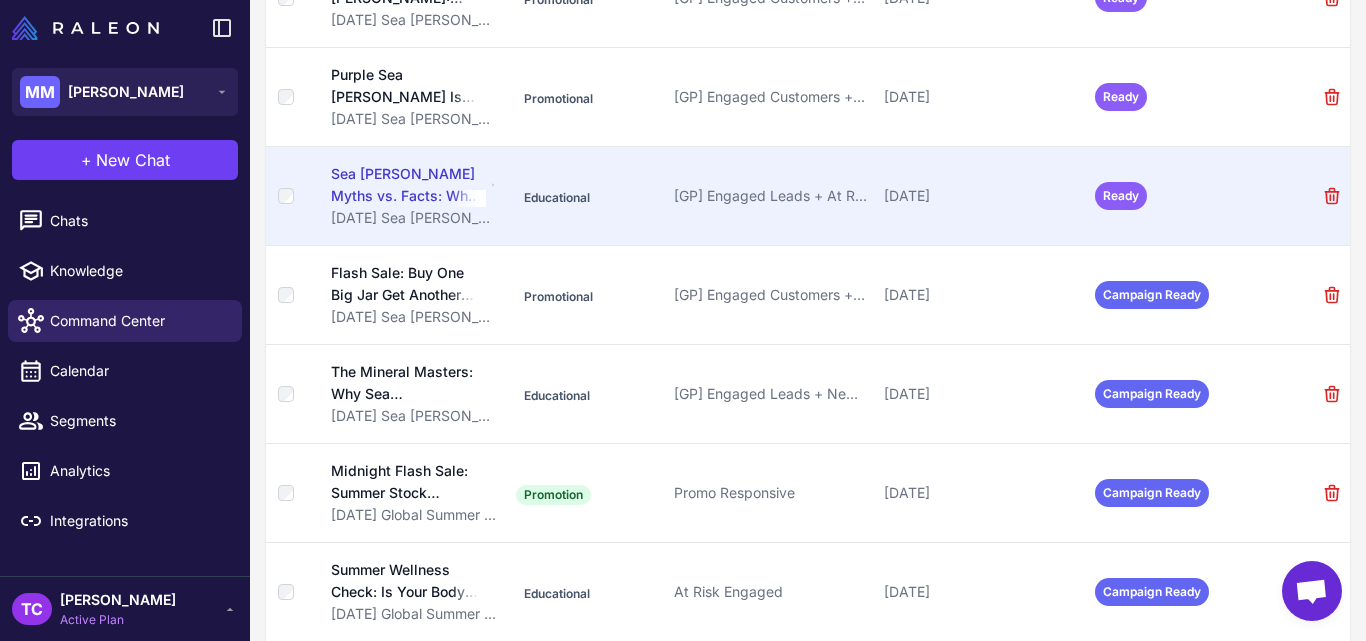 click on "Sea Moss Myths vs. Facts: What Science Really Says" at bounding box center [409, 185] 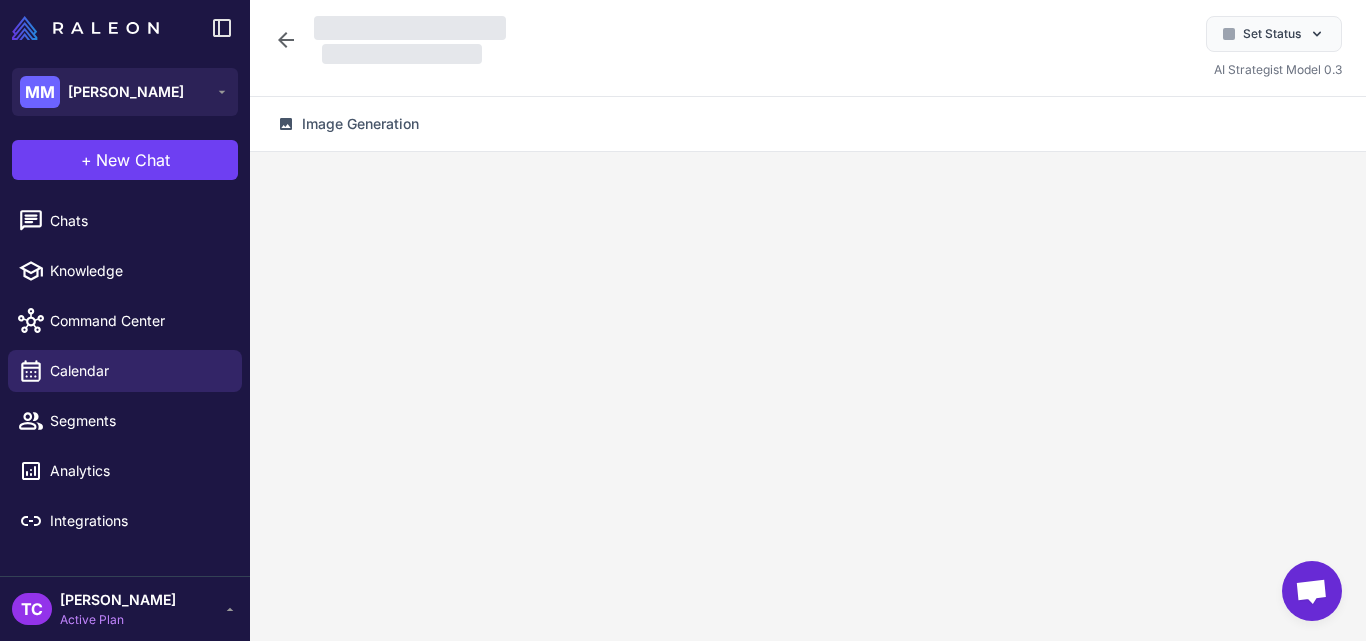 scroll, scrollTop: 0, scrollLeft: 0, axis: both 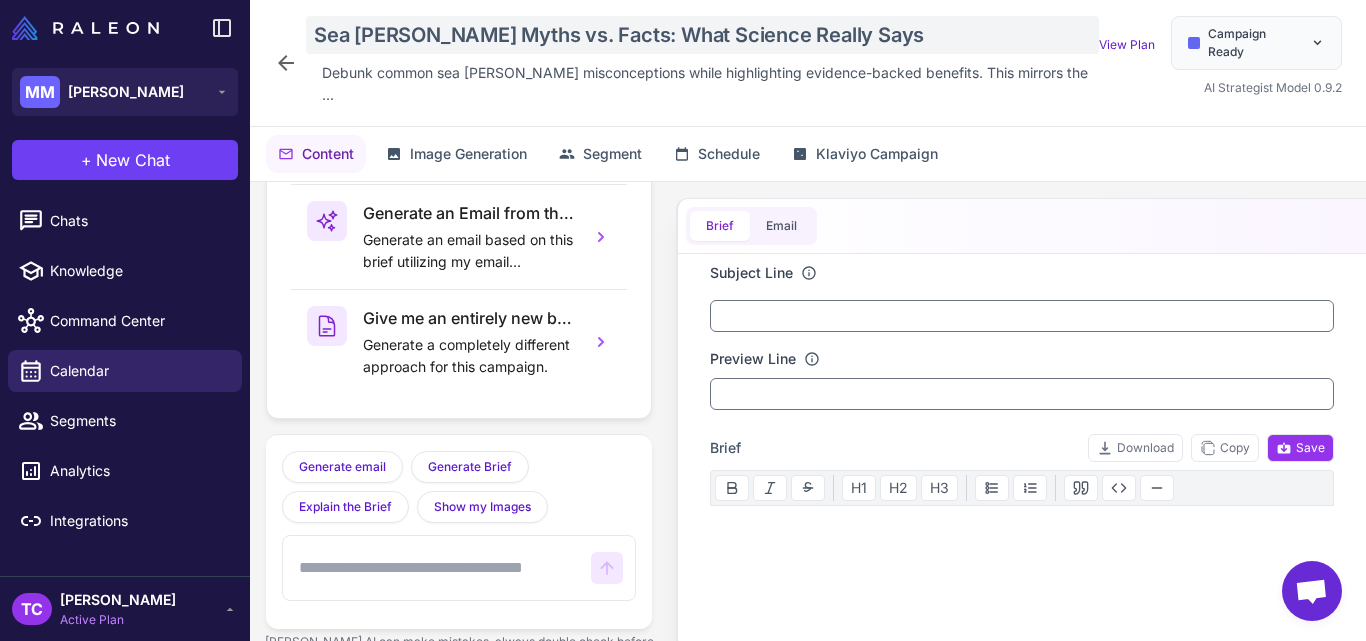 click on "Sea Moss Myths vs. Facts: What Science Really Says" 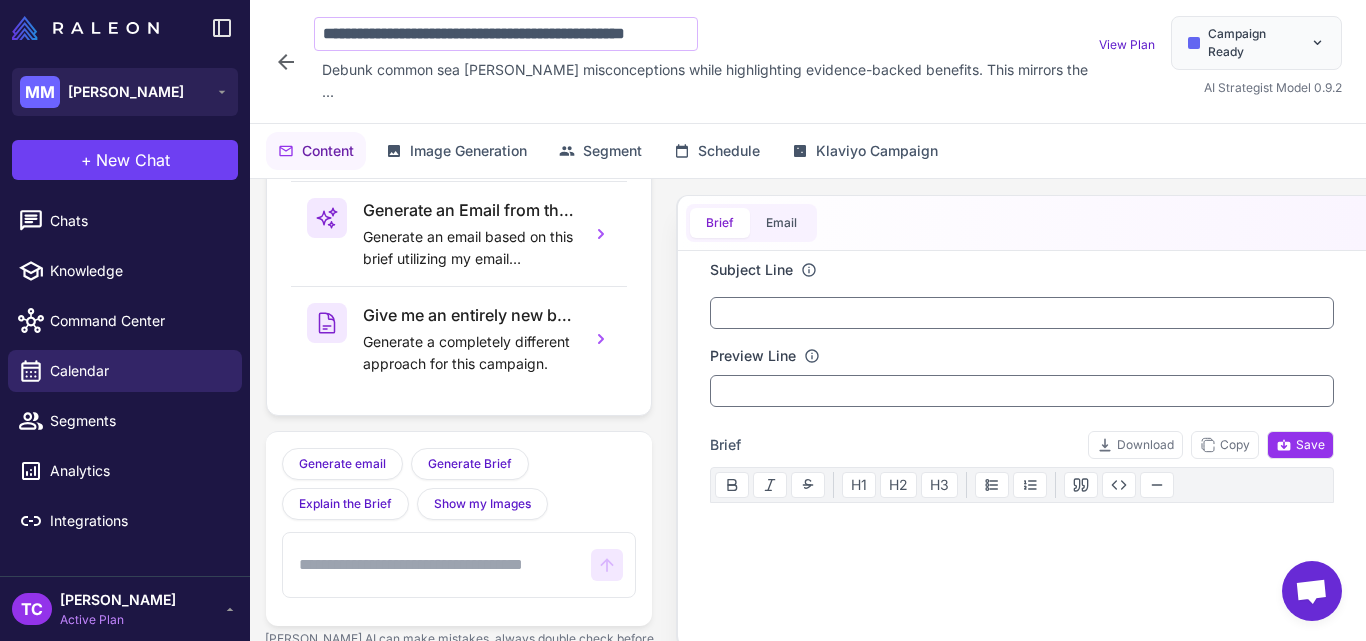 scroll, scrollTop: 0, scrollLeft: 44, axis: horizontal 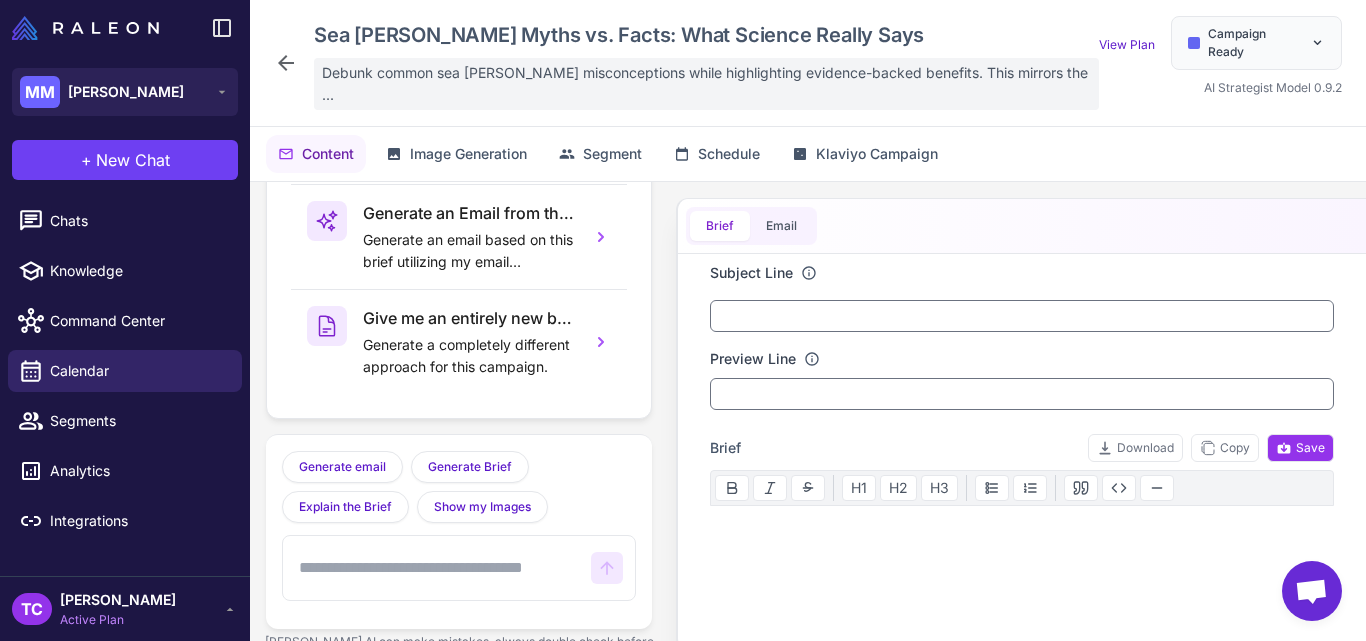 click on "Debunk common sea moss misconceptions while highlighting evidence-backed benefits. This mirrors the ..." at bounding box center (706, 84) 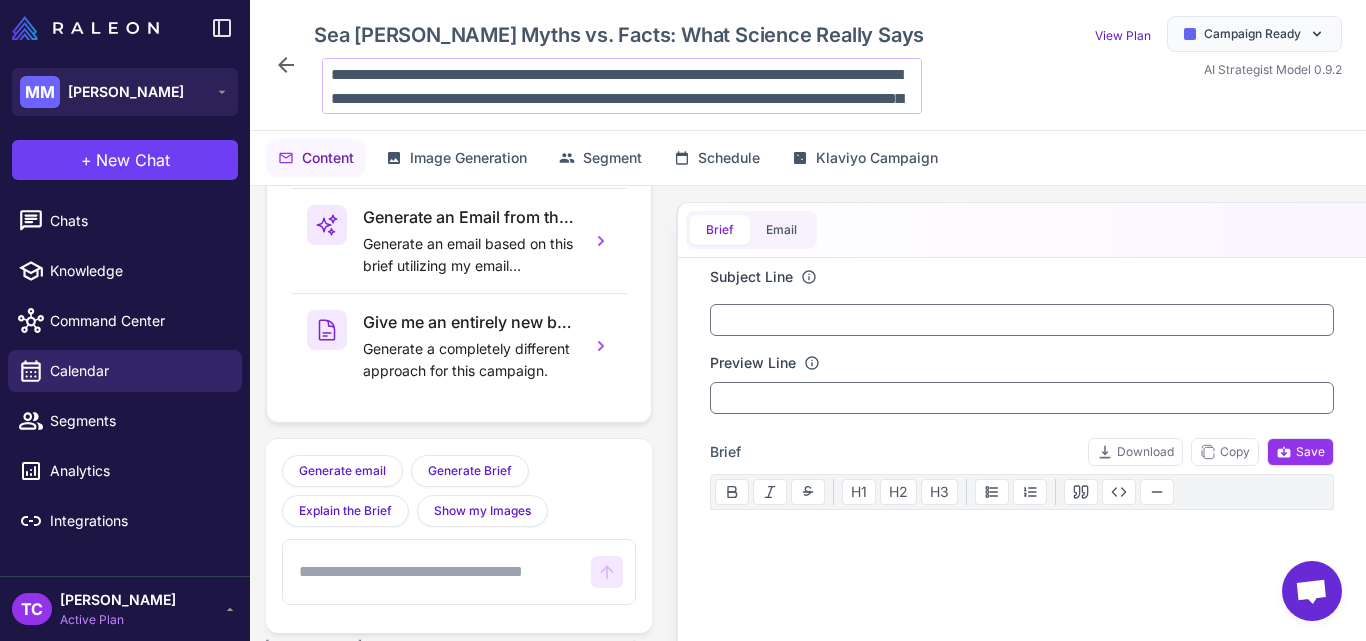 scroll, scrollTop: 26, scrollLeft: 0, axis: vertical 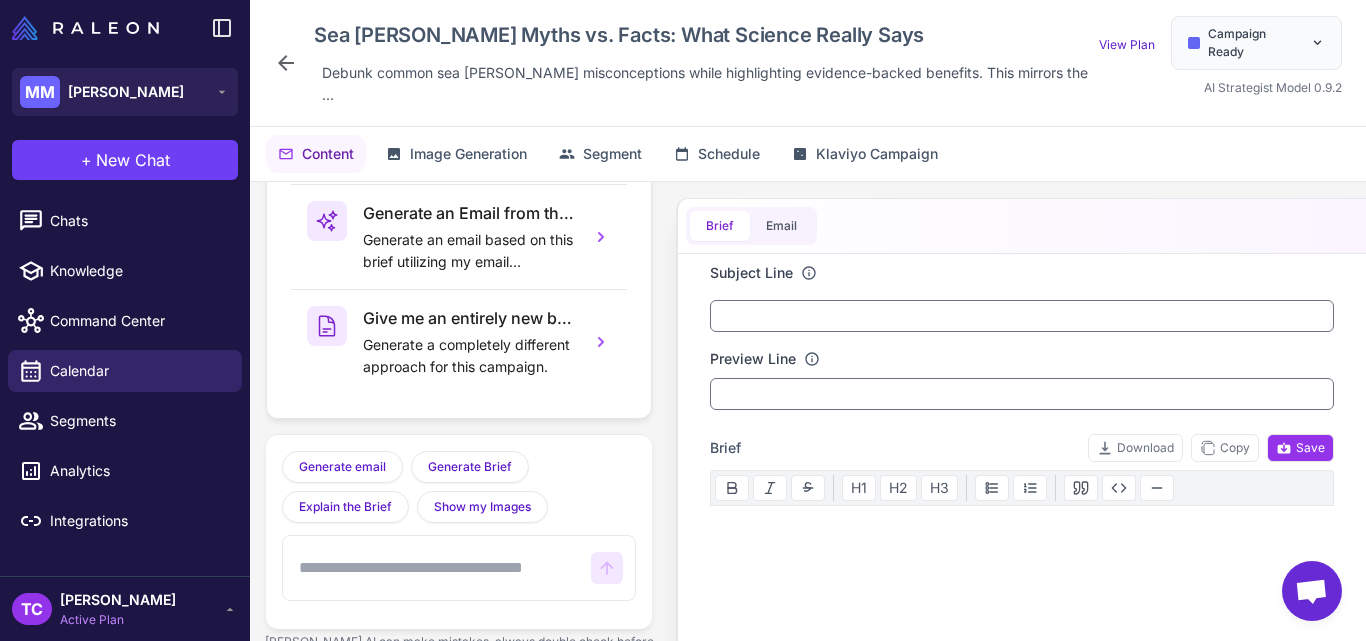 click on "Content Image Generation Segment Schedule Klaviyo Campaign" at bounding box center [808, 154] 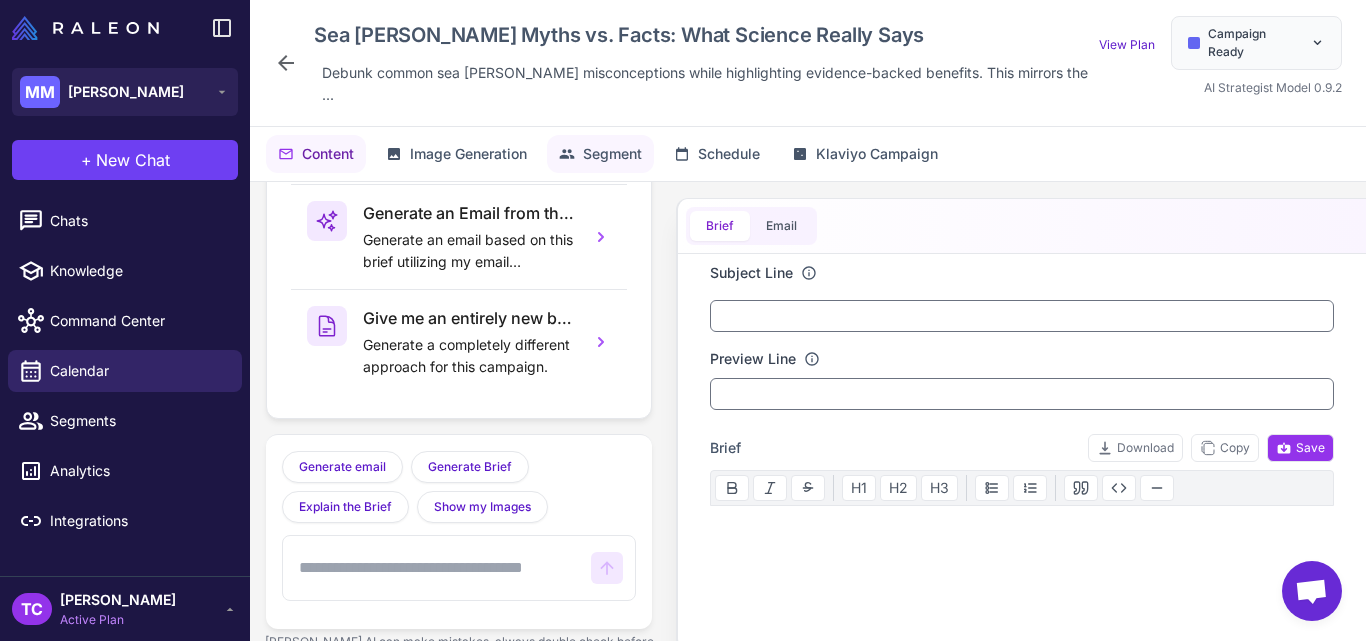 click on "Segment" at bounding box center [612, 154] 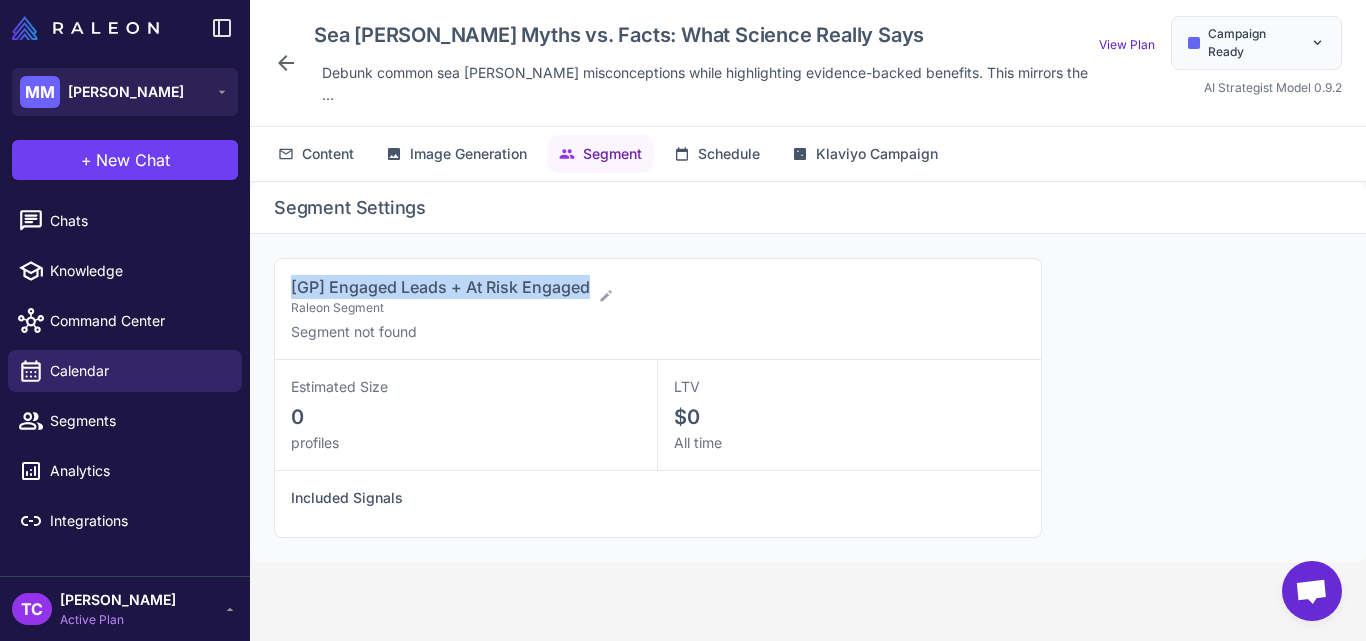 drag, startPoint x: 279, startPoint y: 269, endPoint x: 589, endPoint y: 250, distance: 310.58173 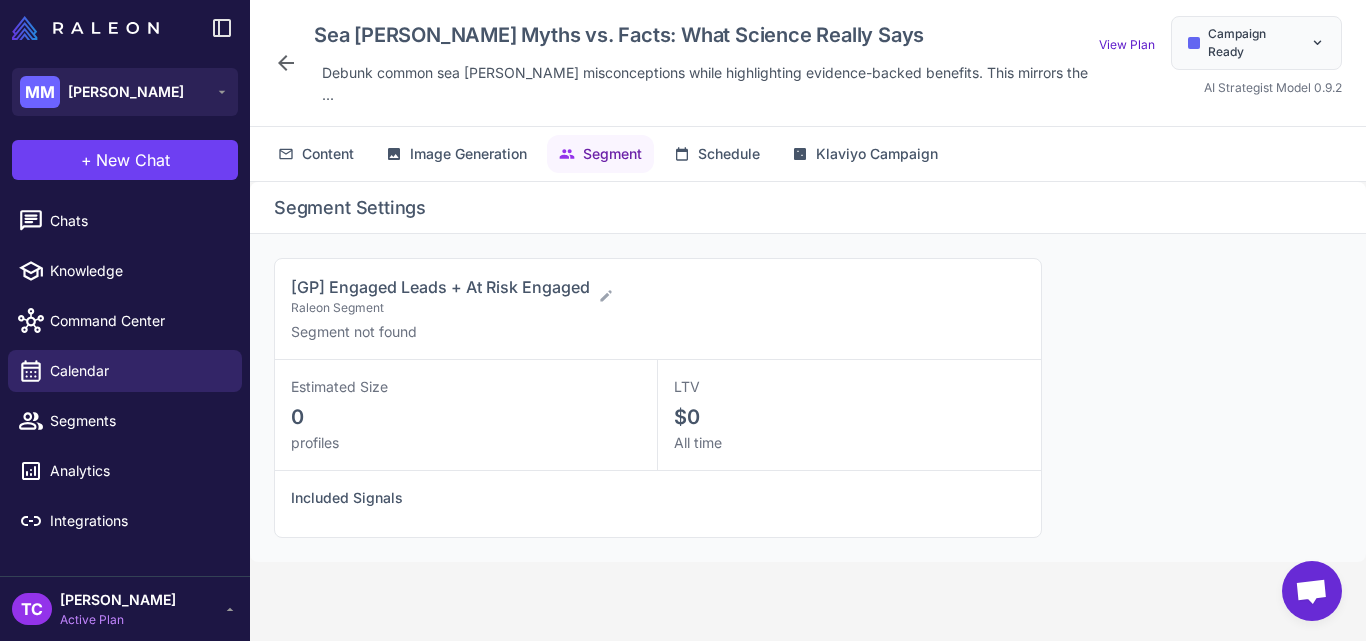 click 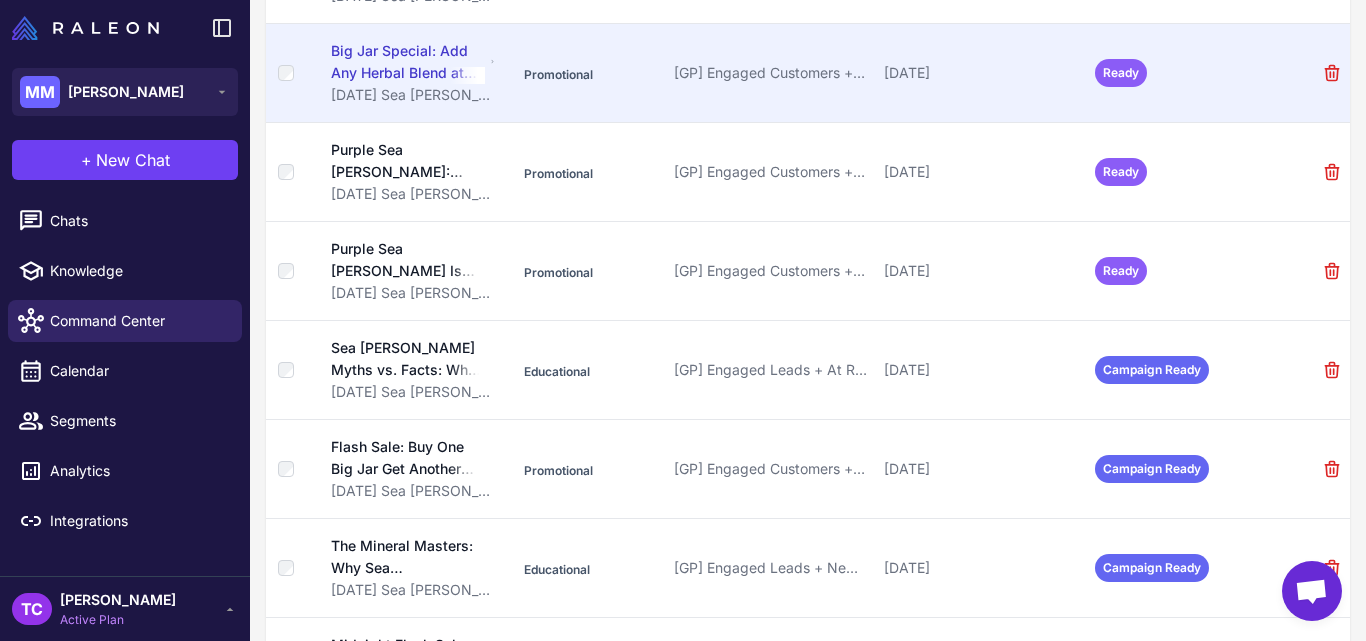 scroll, scrollTop: 392, scrollLeft: 0, axis: vertical 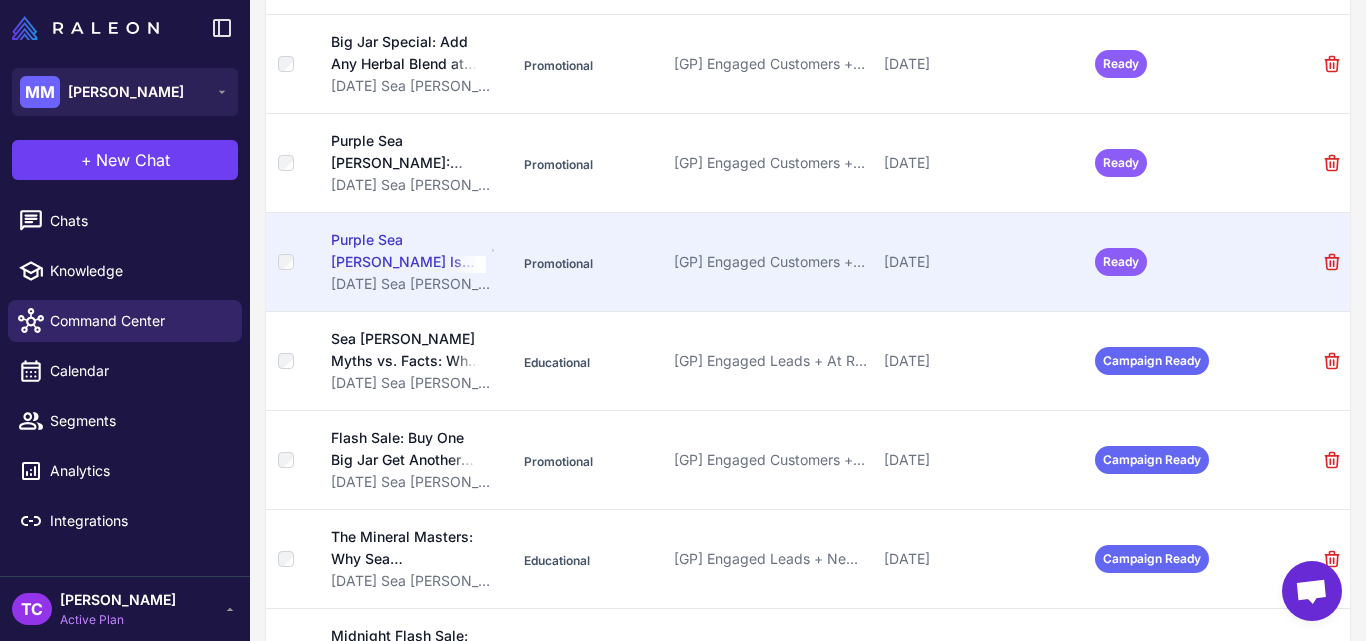 click on "Purple Sea Moss Is Back! Limited Stock Alert" at bounding box center (408, 251) 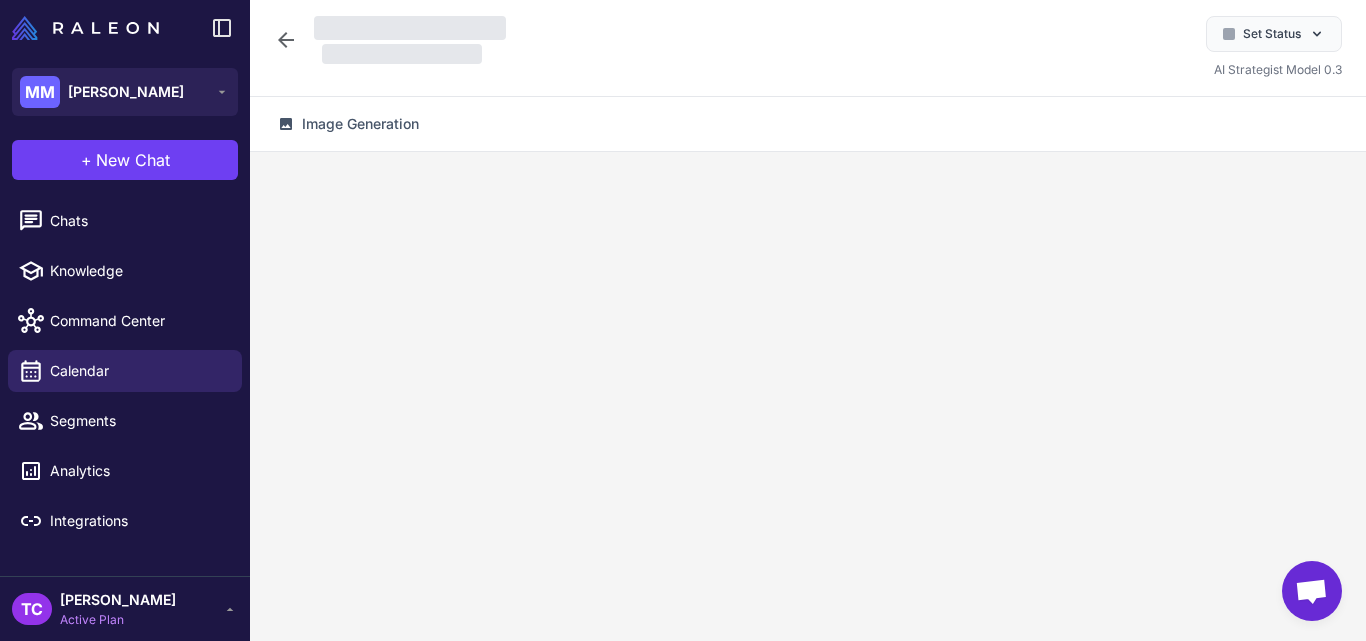 scroll, scrollTop: 0, scrollLeft: 0, axis: both 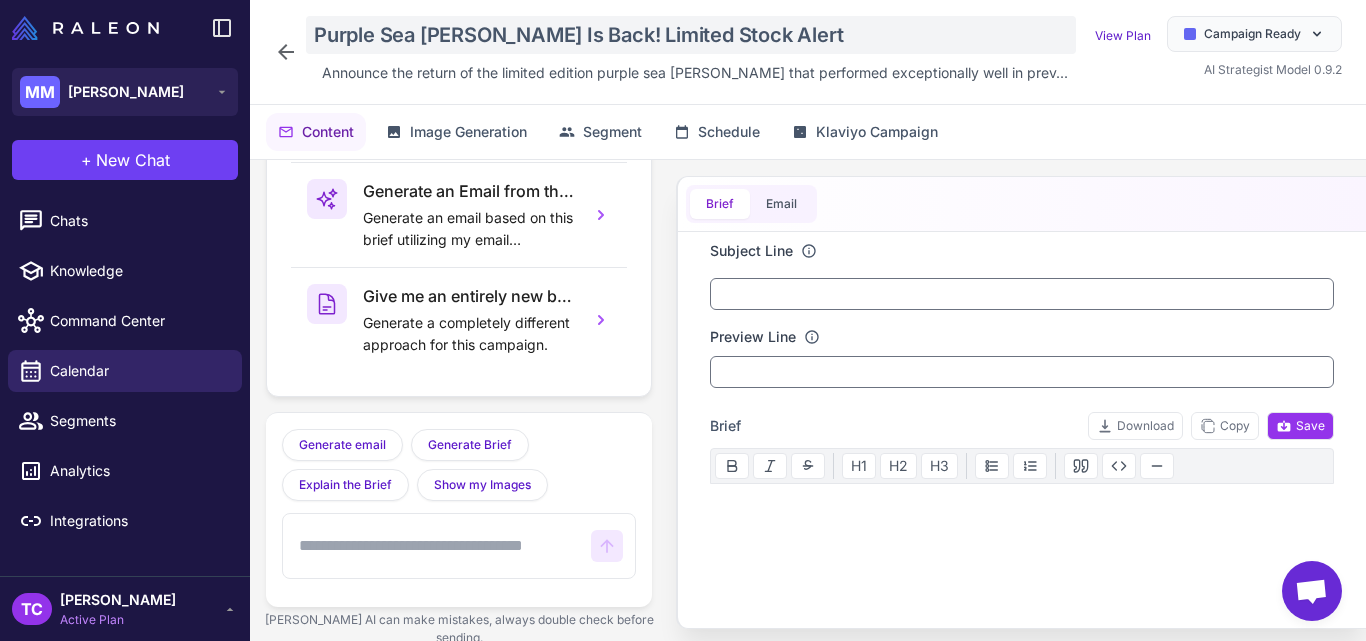 click on "Purple Sea Moss Is Back! Limited Stock Alert" 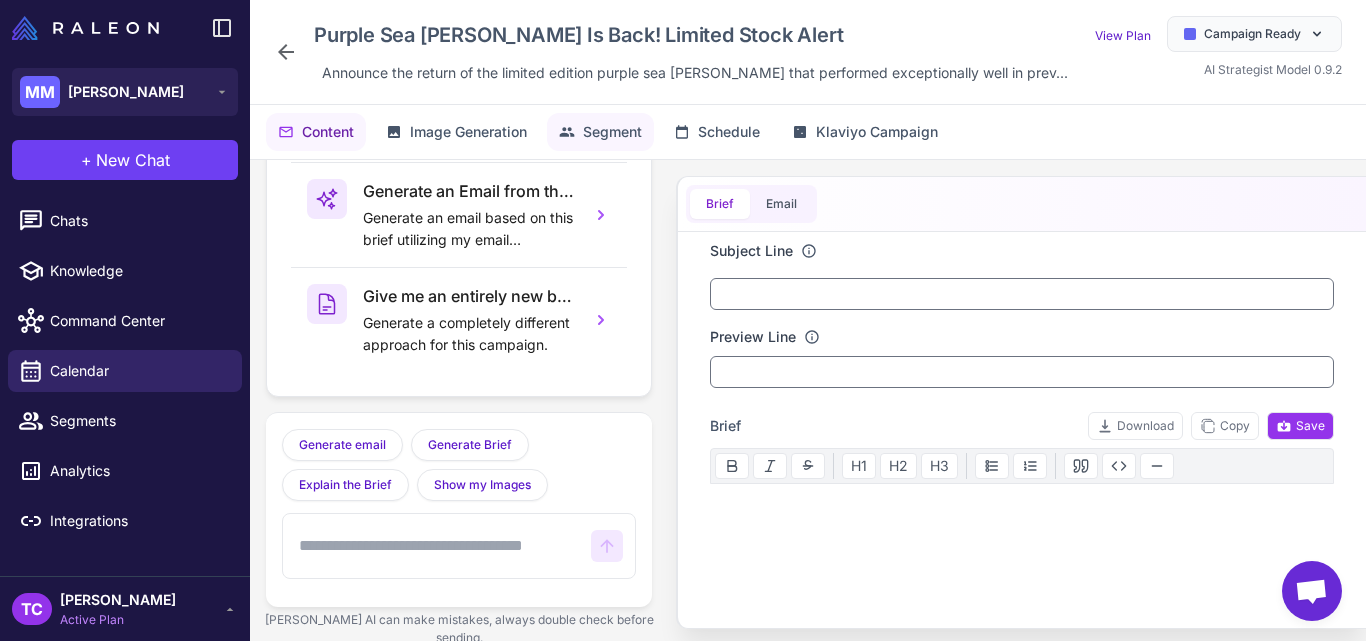 click 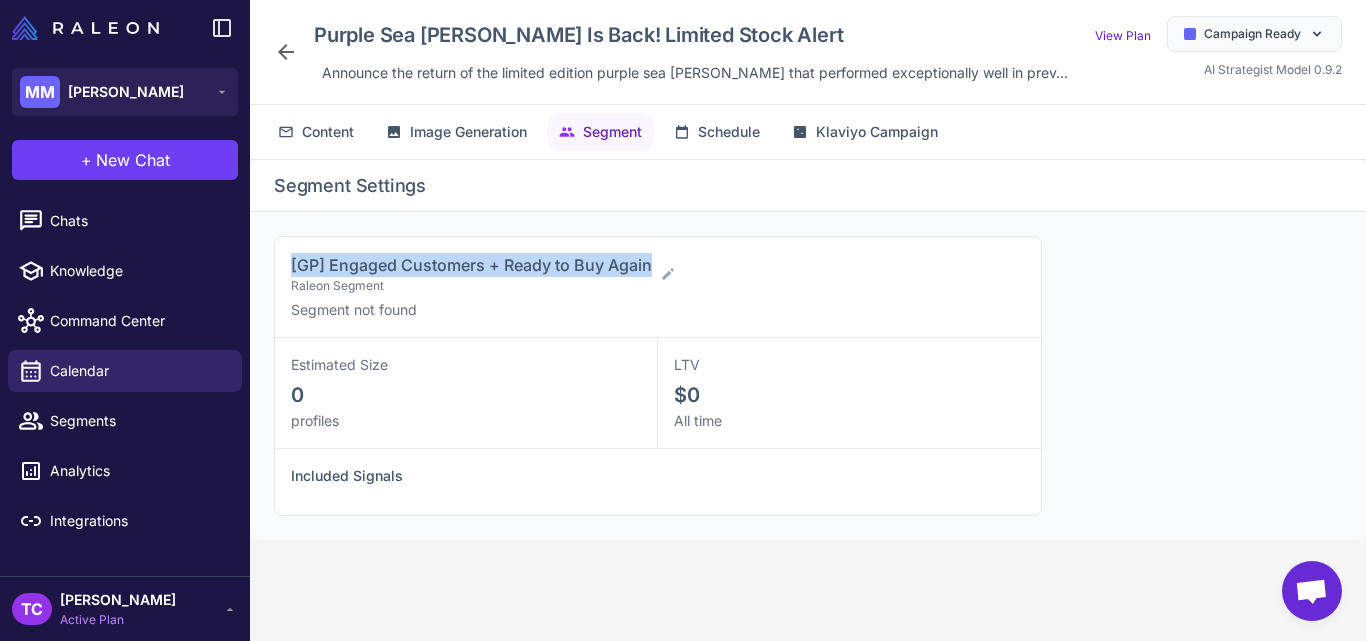 drag, startPoint x: 290, startPoint y: 261, endPoint x: 650, endPoint y: 262, distance: 360.0014 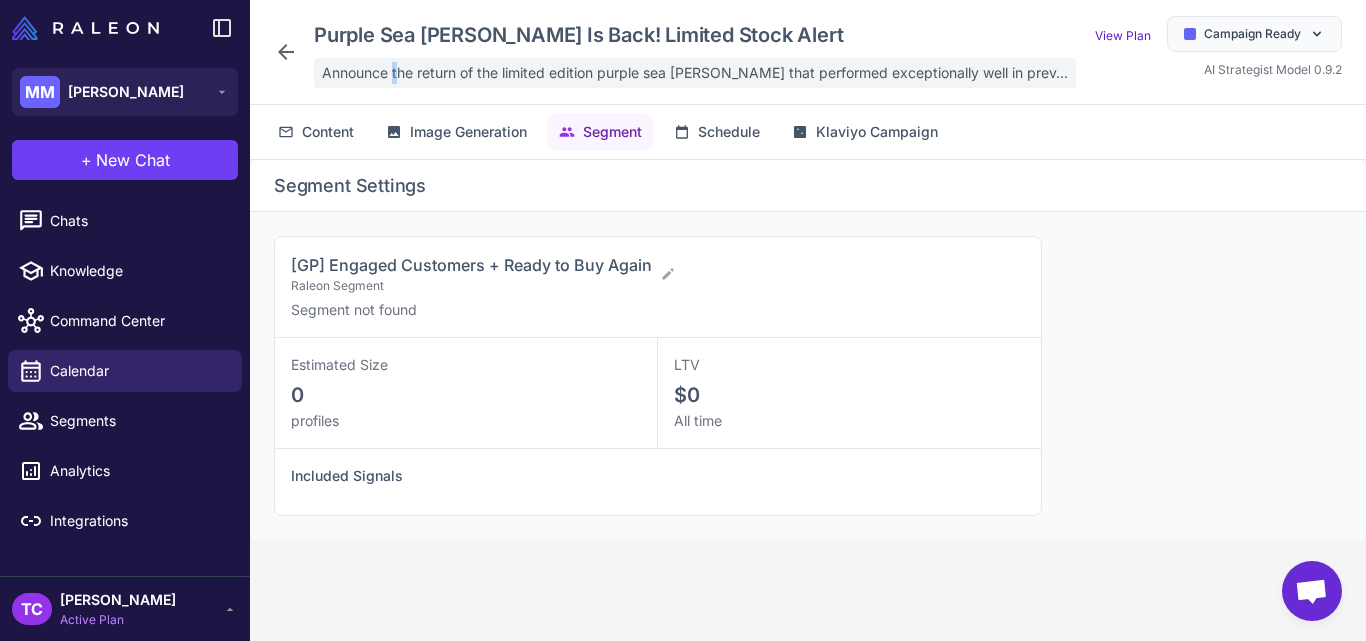 click on "Announce the return of the limited edition purple sea moss that performed exceptionally well in prev..." at bounding box center [695, 73] 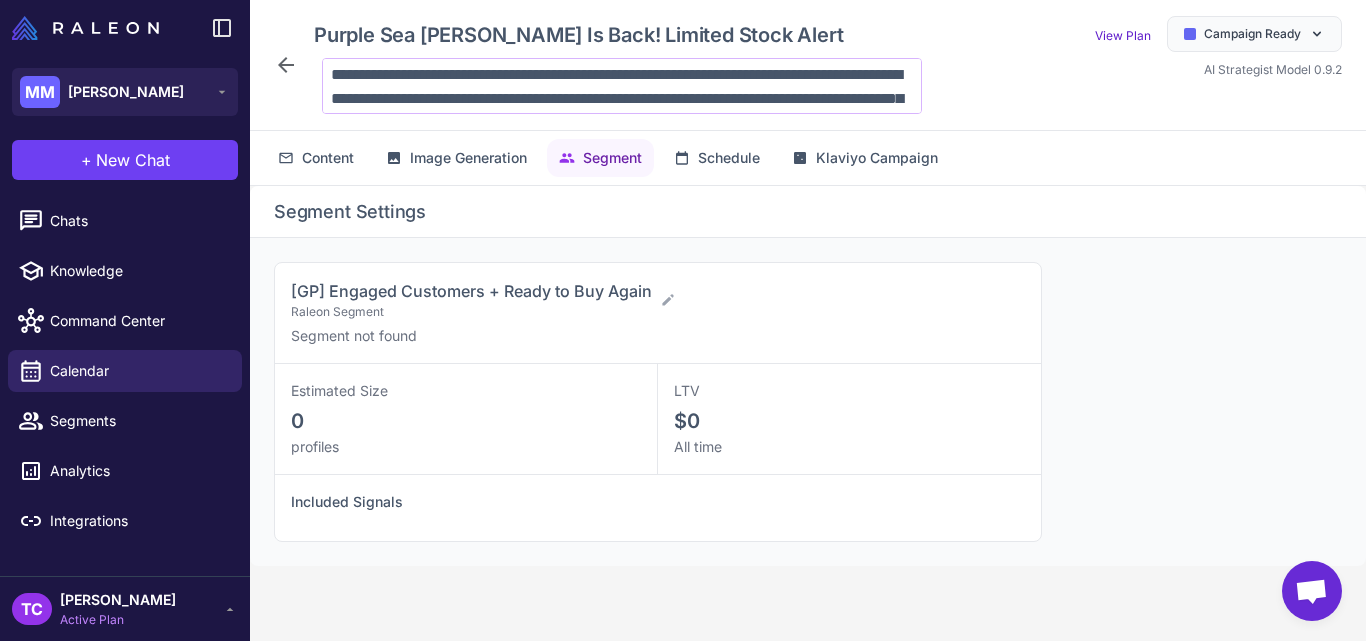 scroll, scrollTop: 26, scrollLeft: 0, axis: vertical 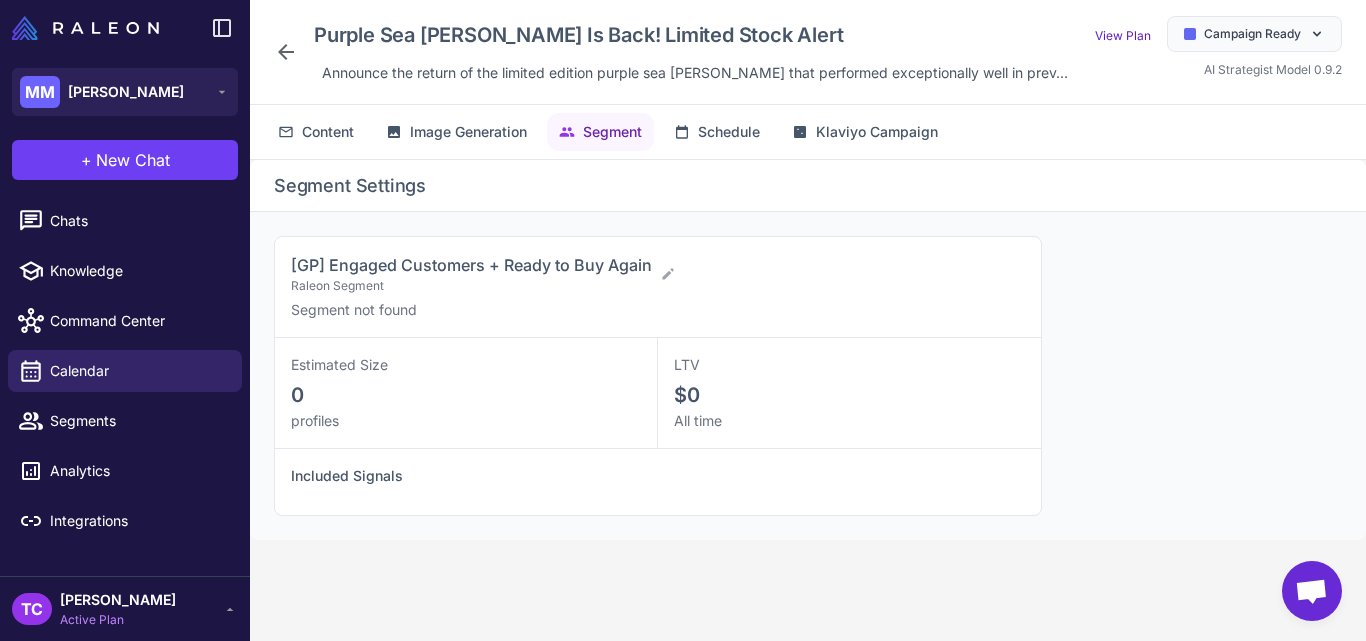 click on "Purple Sea Moss Is Back! Limited Stock Alert Announce the return of the limited edition purple sea moss that performed exceptionally well in prev...  View Plan  Campaign Ready  AI Strategist Model 0.9.2" at bounding box center (808, 52) 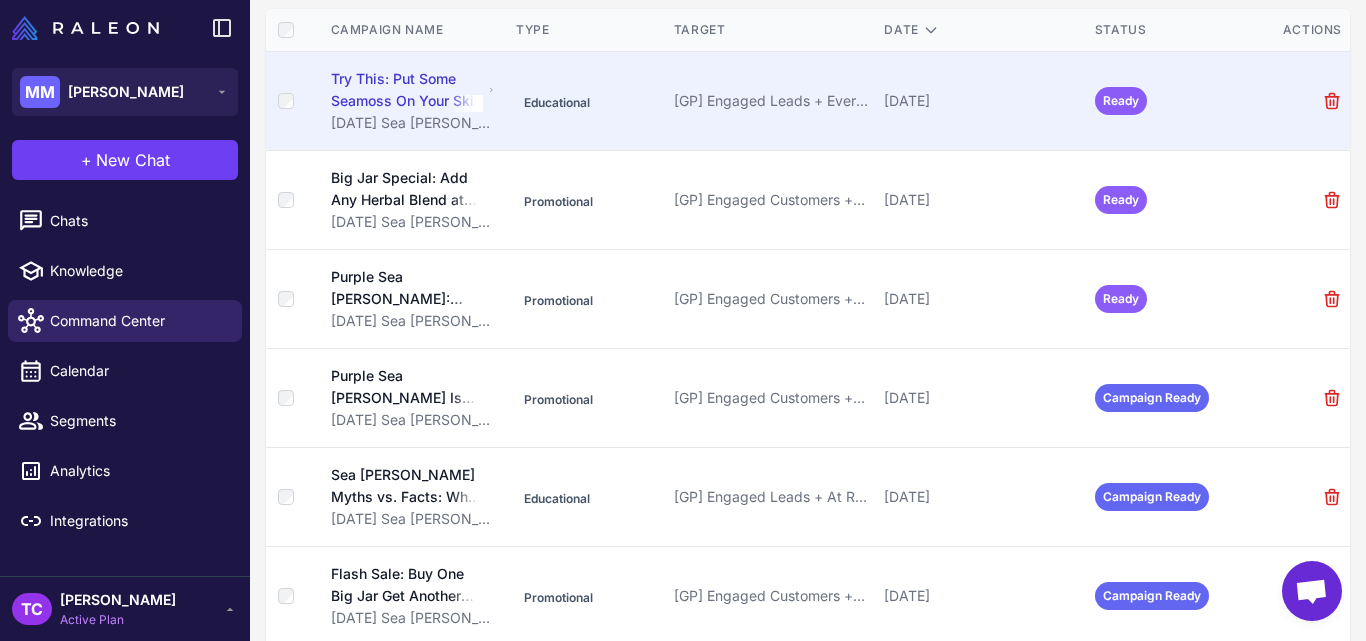scroll, scrollTop: 207, scrollLeft: 0, axis: vertical 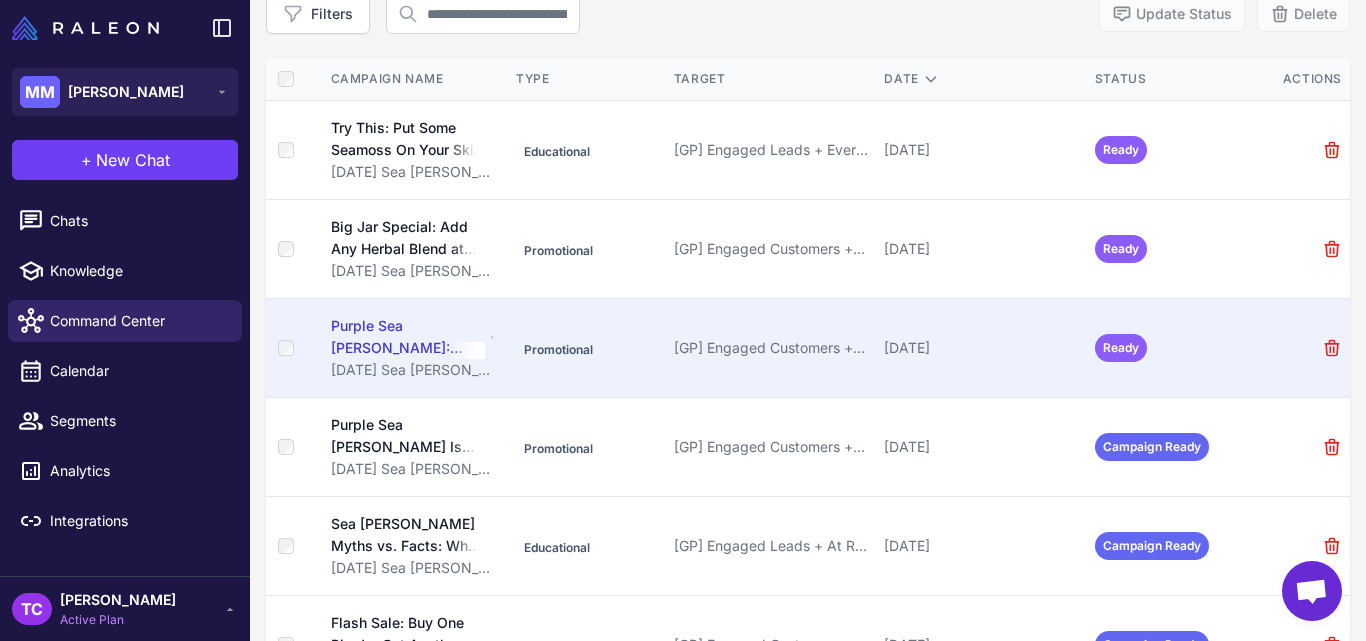 click on "Purple Sea Moss: Almost Gone! Final Chance" at bounding box center [408, 337] 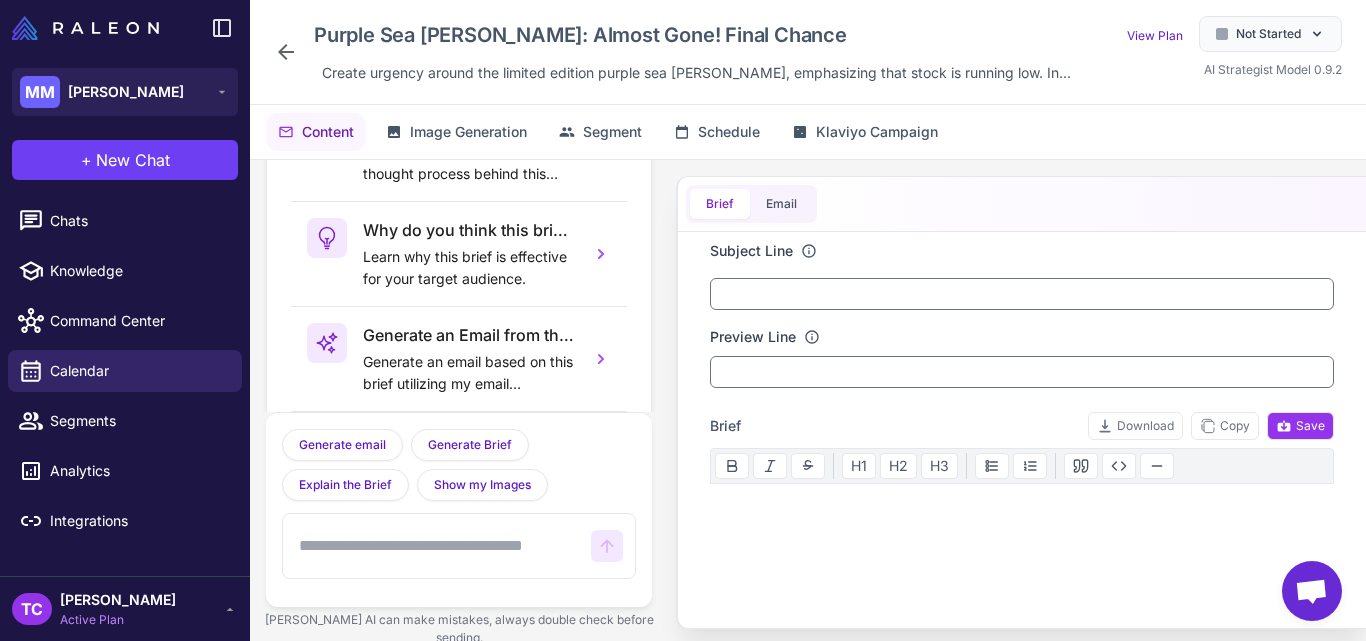 scroll, scrollTop: 144, scrollLeft: 0, axis: vertical 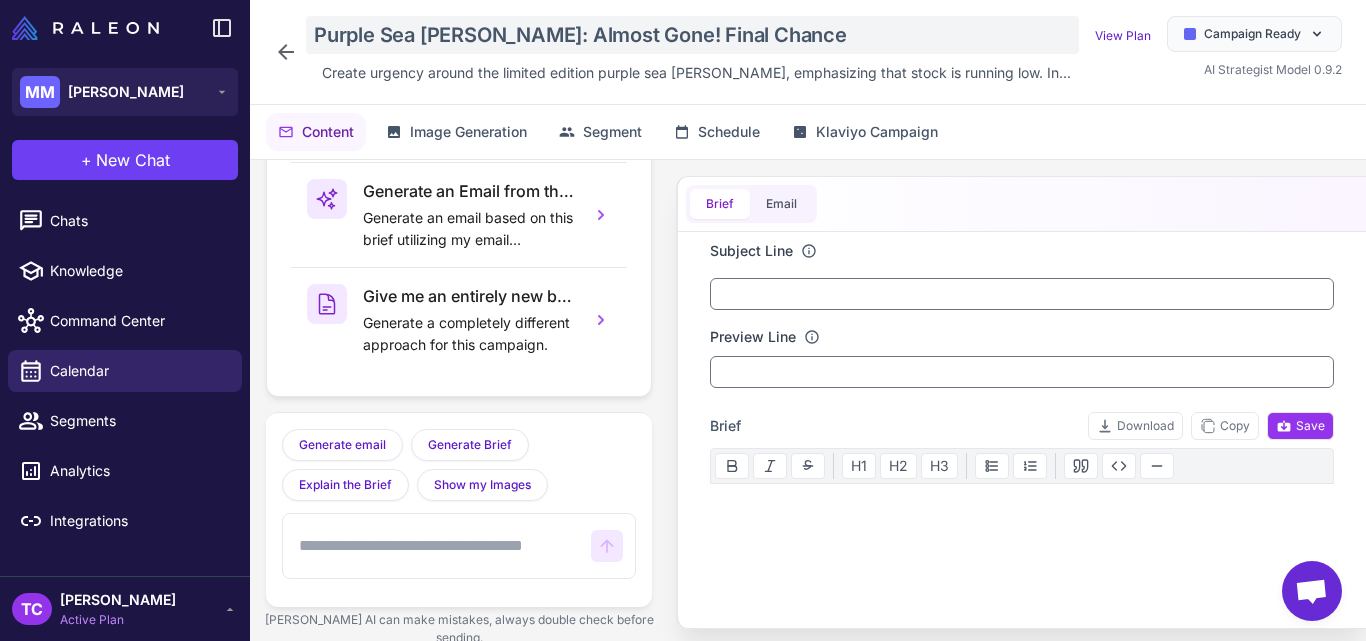 click on "Purple Sea Moss: Almost Gone! Final Chance" 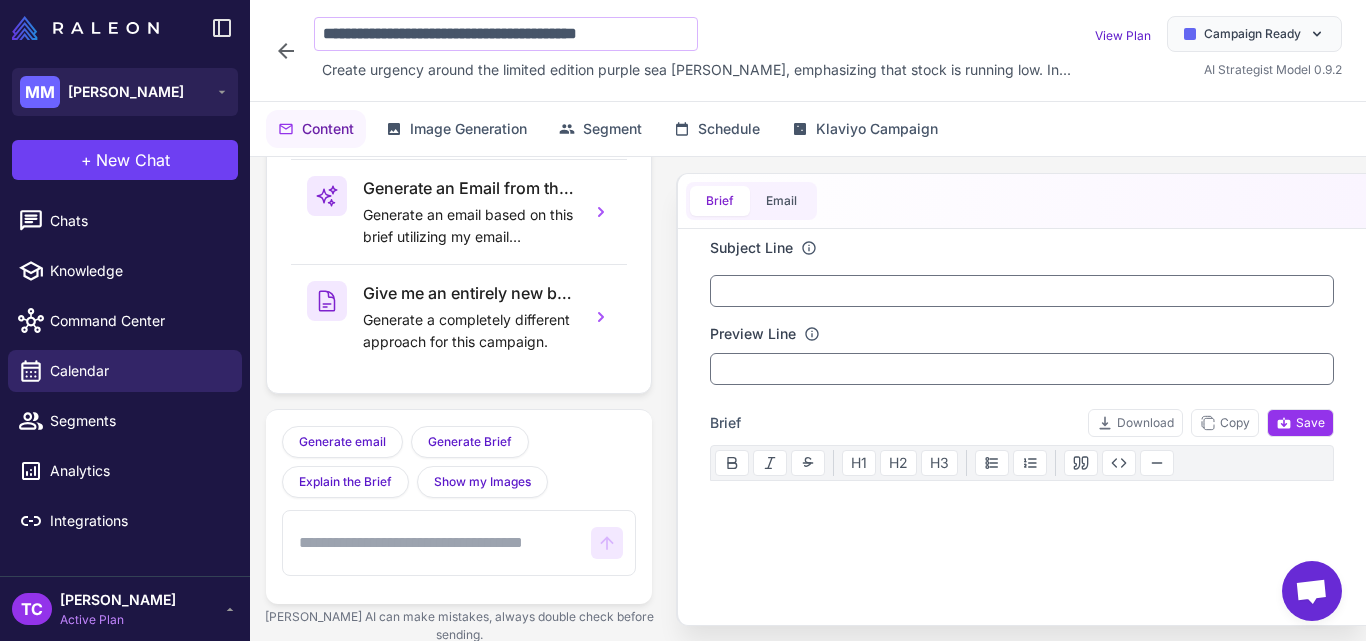 click on "**********" 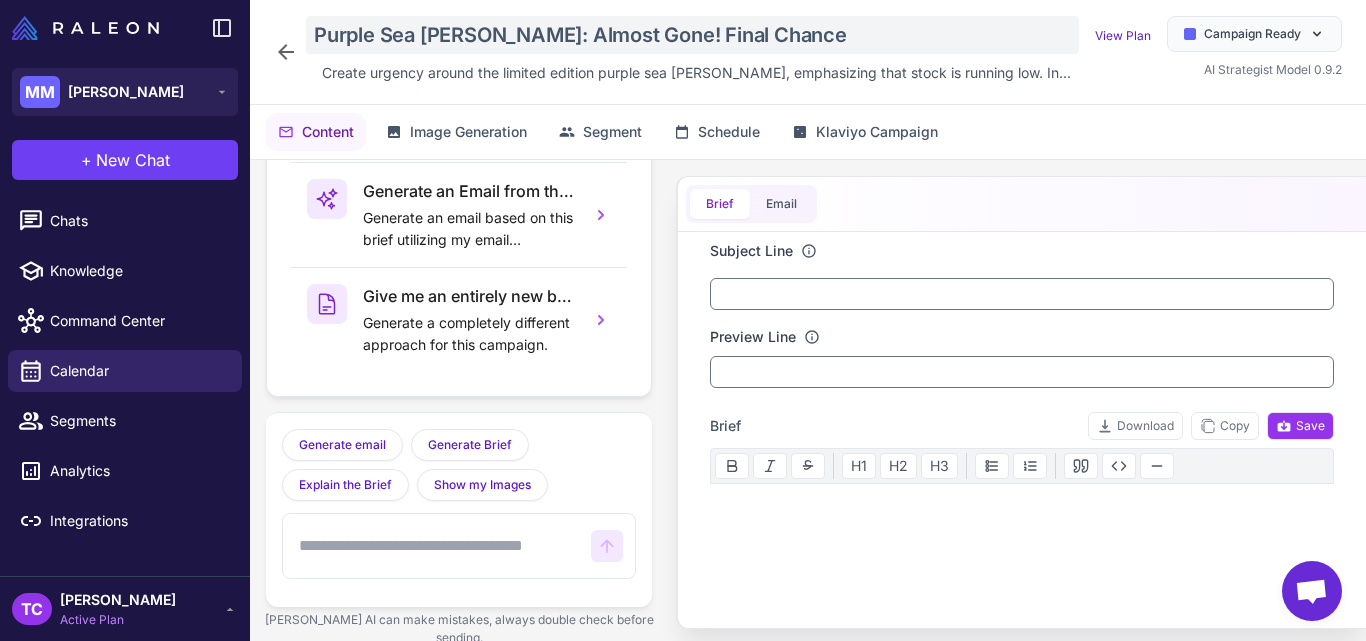click on "Purple Sea Moss: Almost Gone! Final Chance" 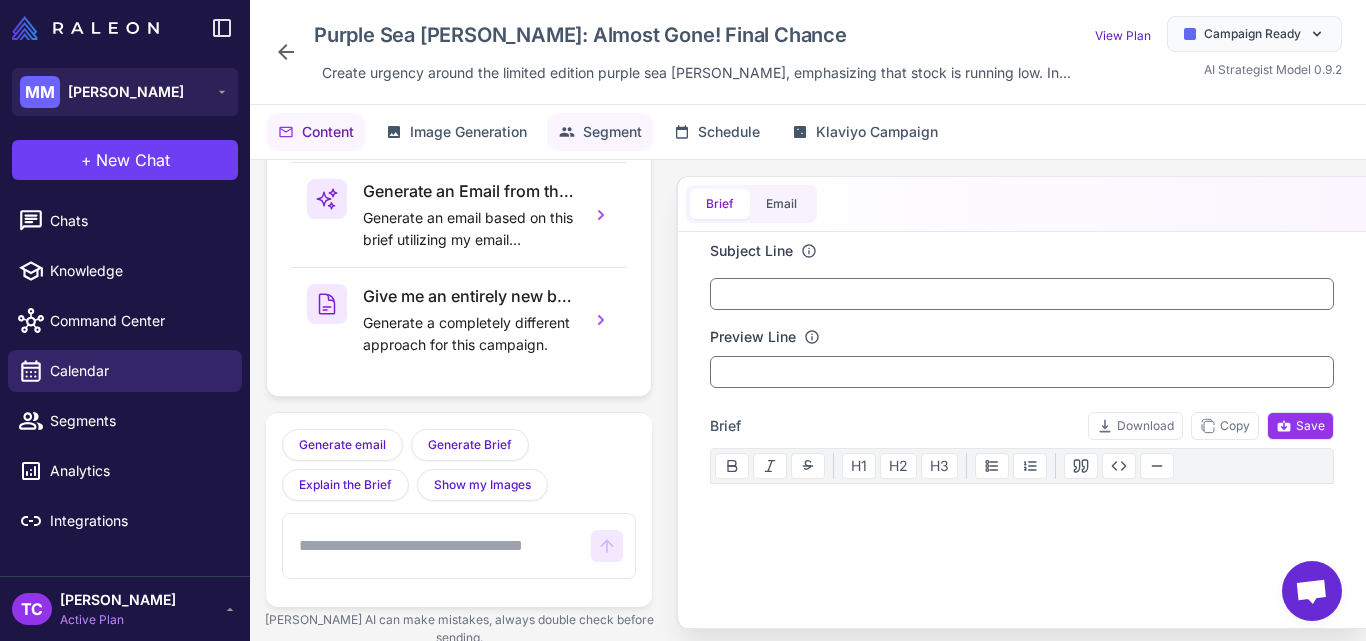 click on "Segment" at bounding box center (612, 132) 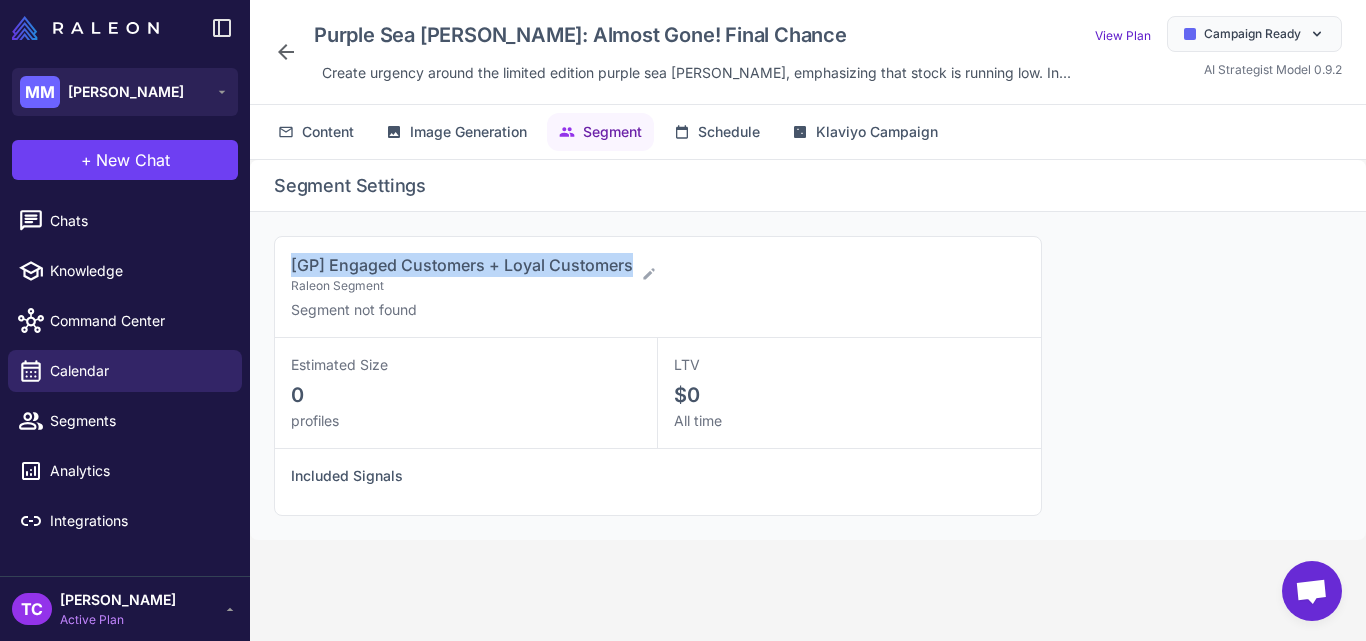 drag, startPoint x: 288, startPoint y: 259, endPoint x: 643, endPoint y: 237, distance: 355.68103 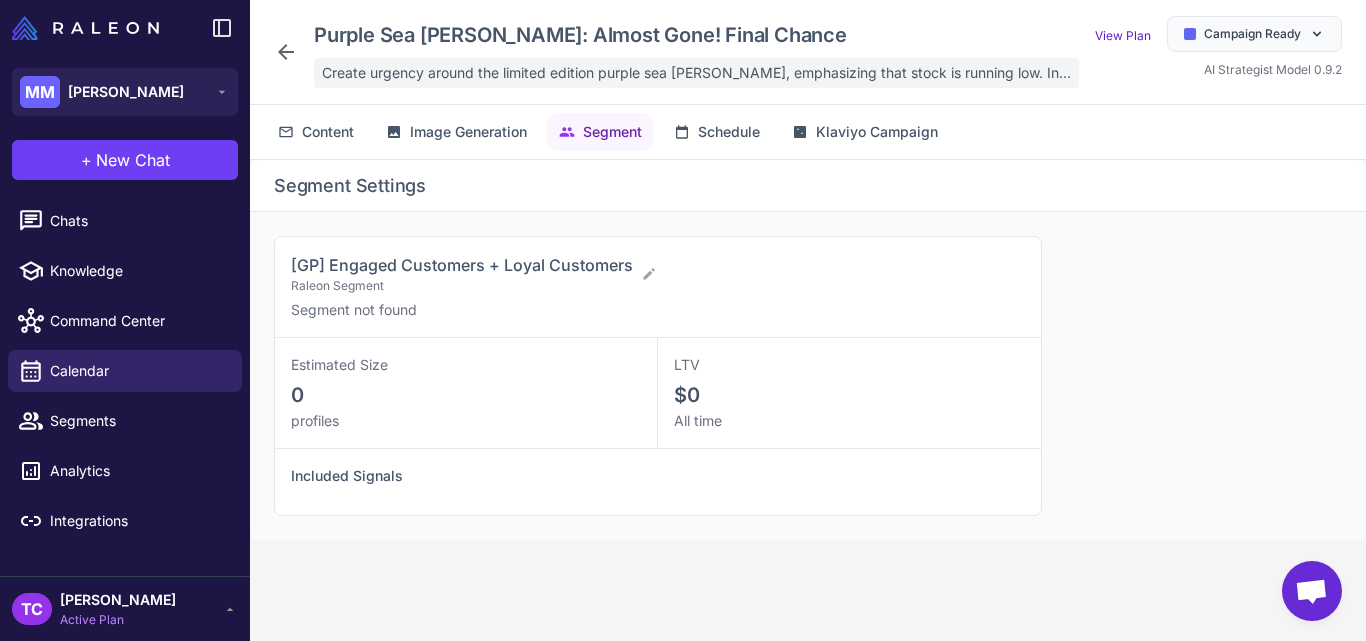 click on "Create urgency around the limited edition purple sea moss, emphasizing that stock is running low. In..." at bounding box center [696, 73] 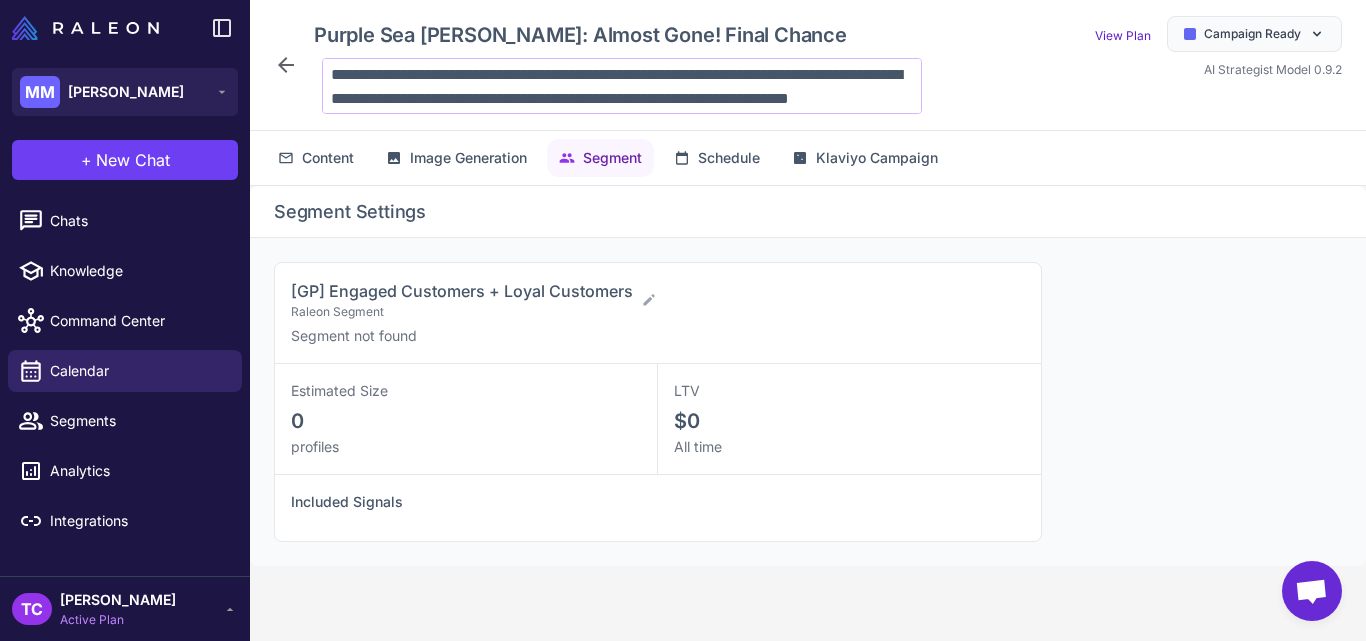 scroll, scrollTop: 26, scrollLeft: 0, axis: vertical 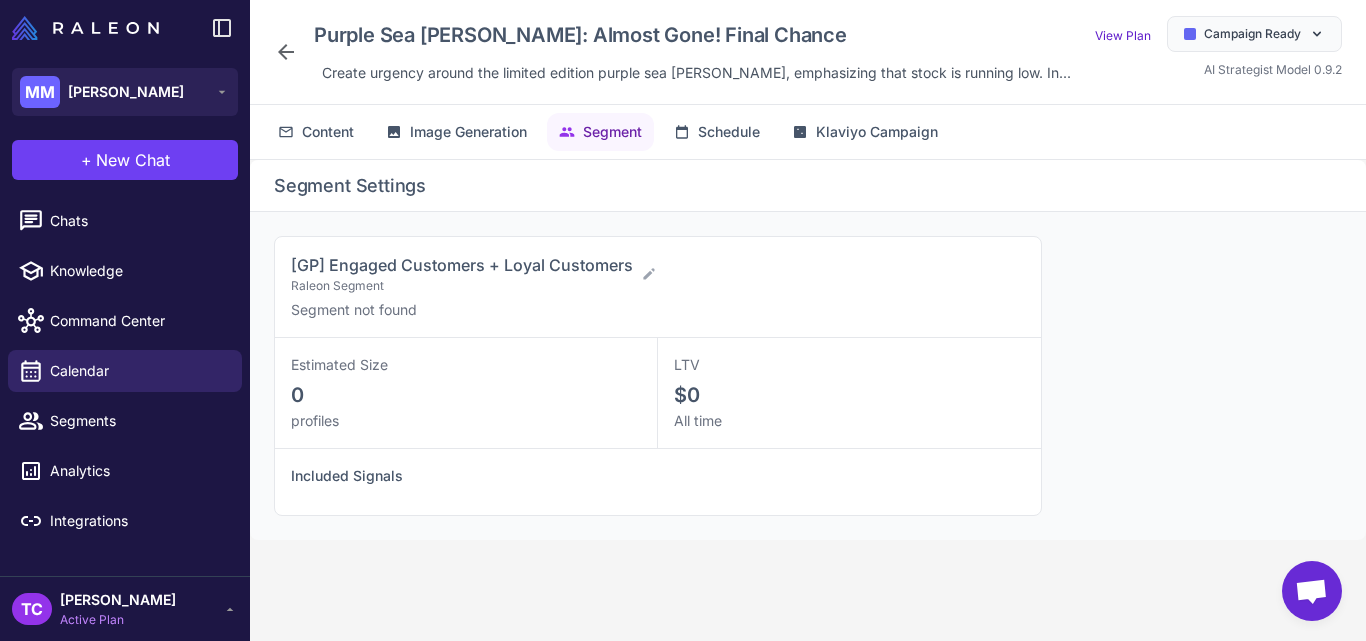 click 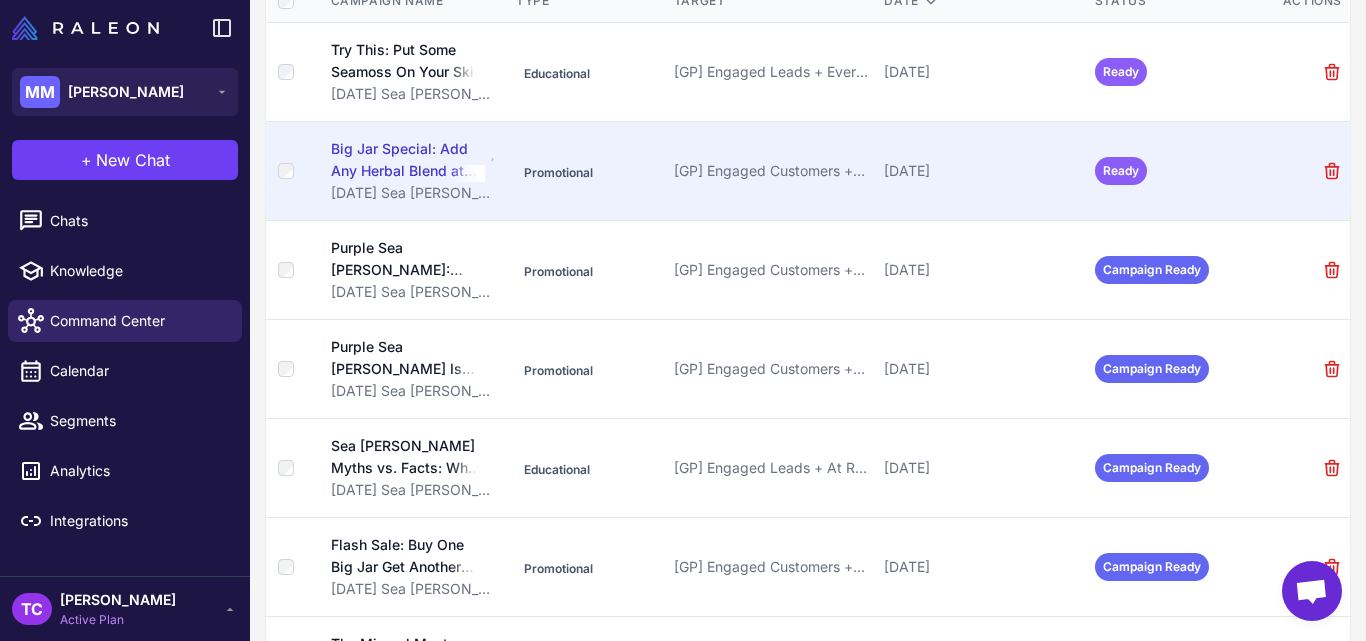 scroll, scrollTop: 287, scrollLeft: 0, axis: vertical 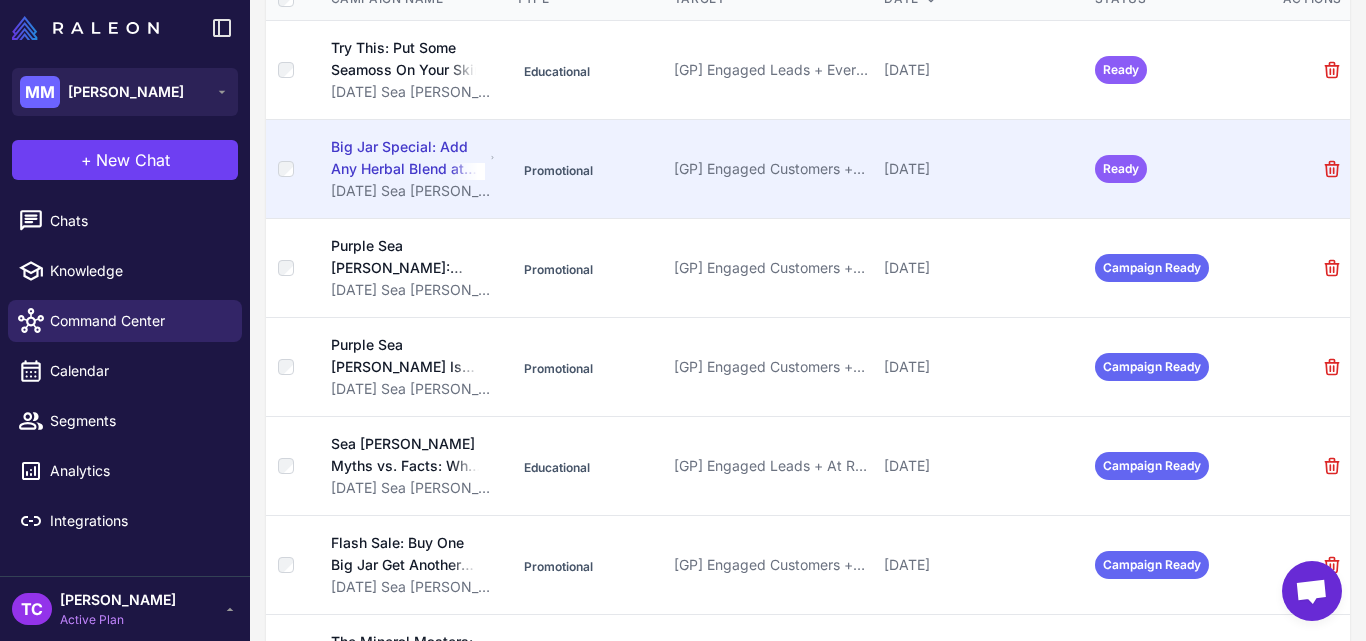 click on "Big Jar Special: Add Any Herbal Blend at 40% Off" at bounding box center (408, 158) 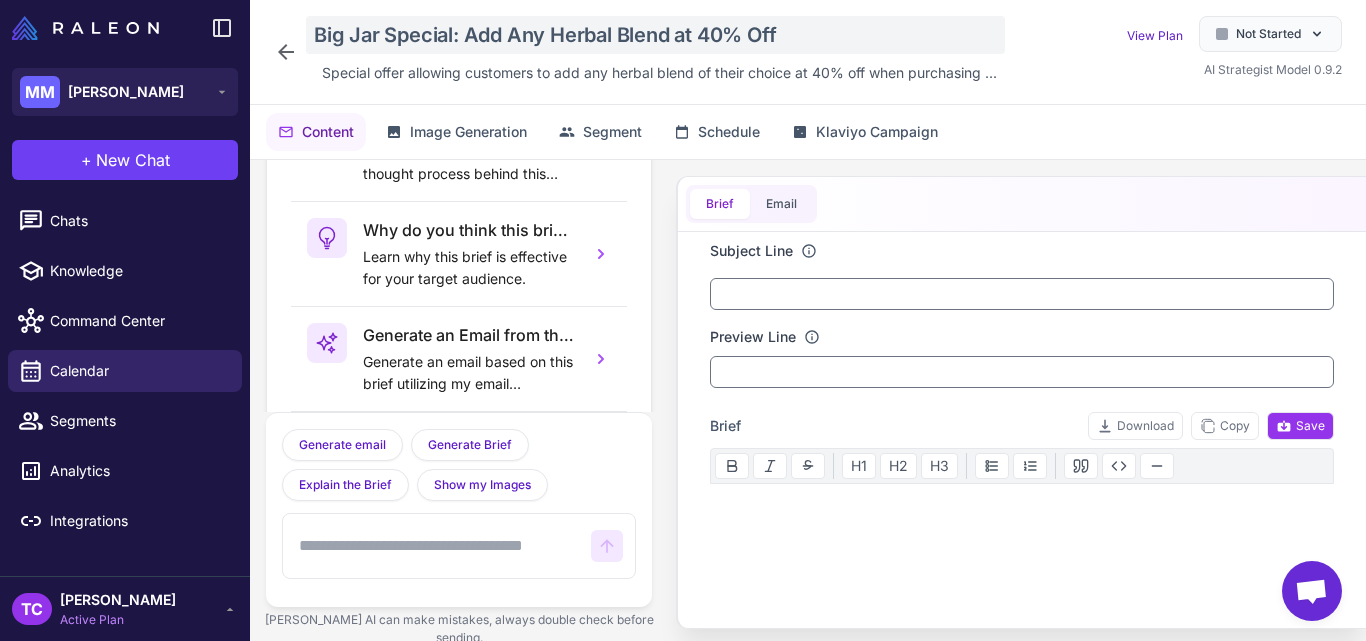 scroll, scrollTop: 144, scrollLeft: 0, axis: vertical 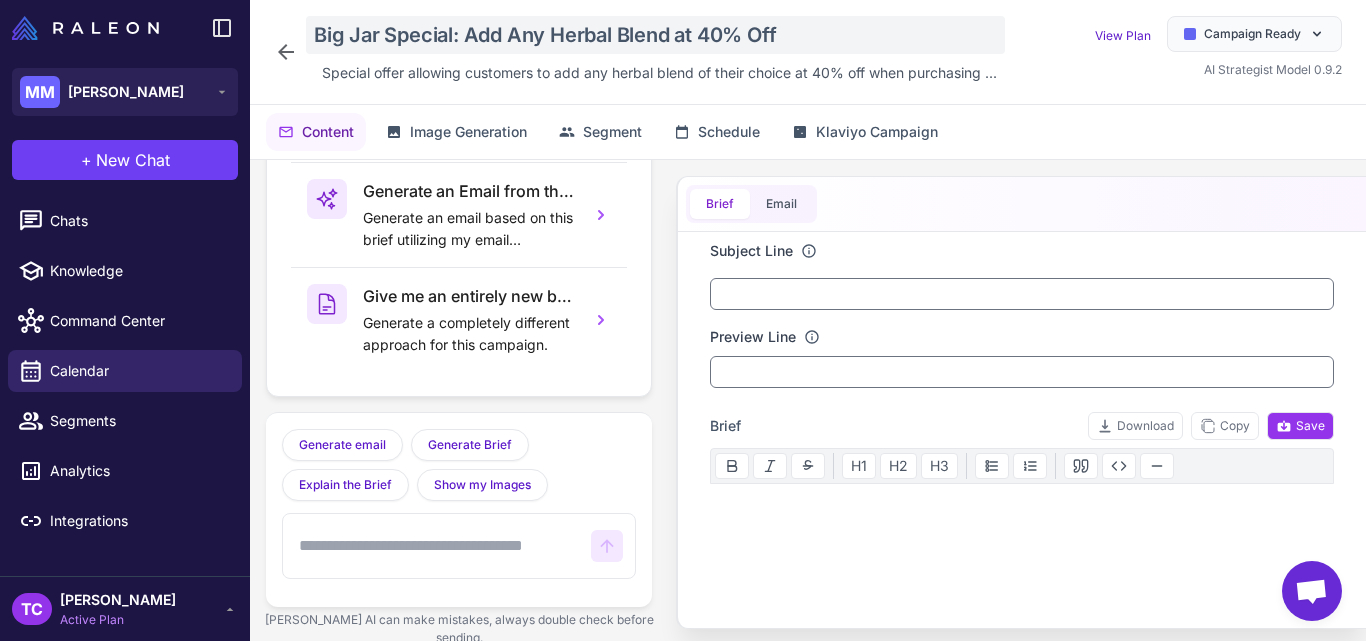 click on "Big Jar Special: Add Any Herbal Blend at 40% Off" 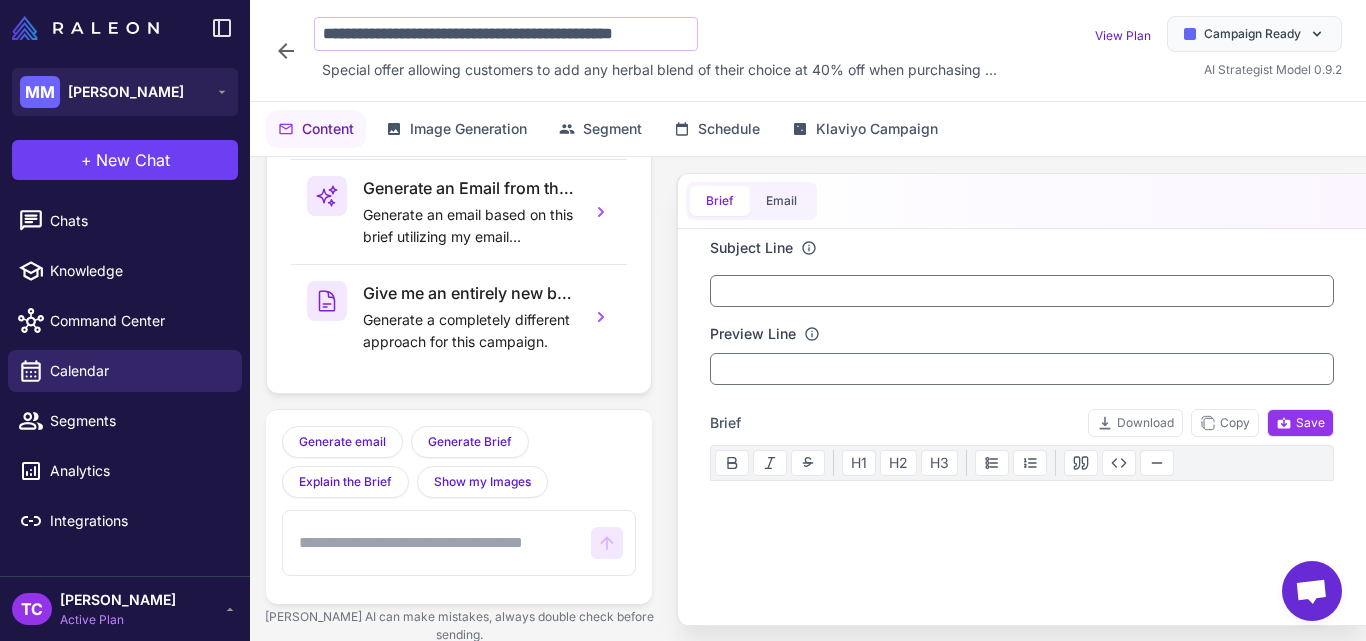 click on "**********" 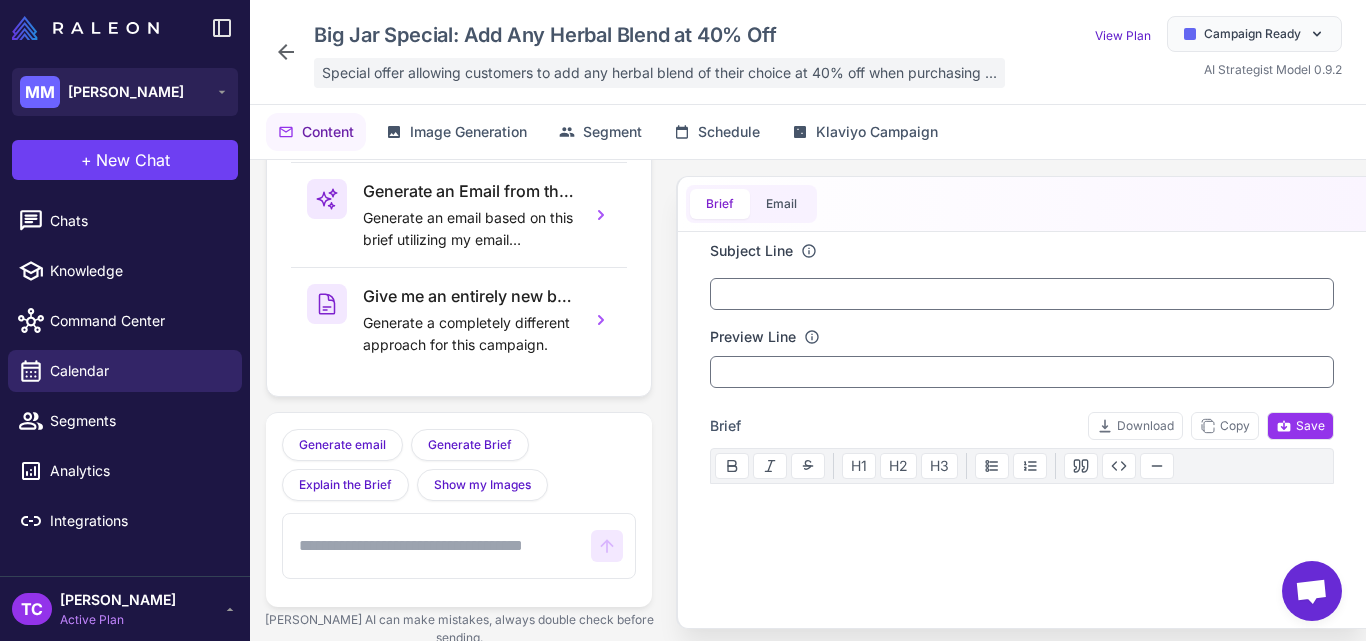 click on "Special offer allowing customers to add any herbal blend of their choice at 40% off when purchasing ..." at bounding box center (659, 73) 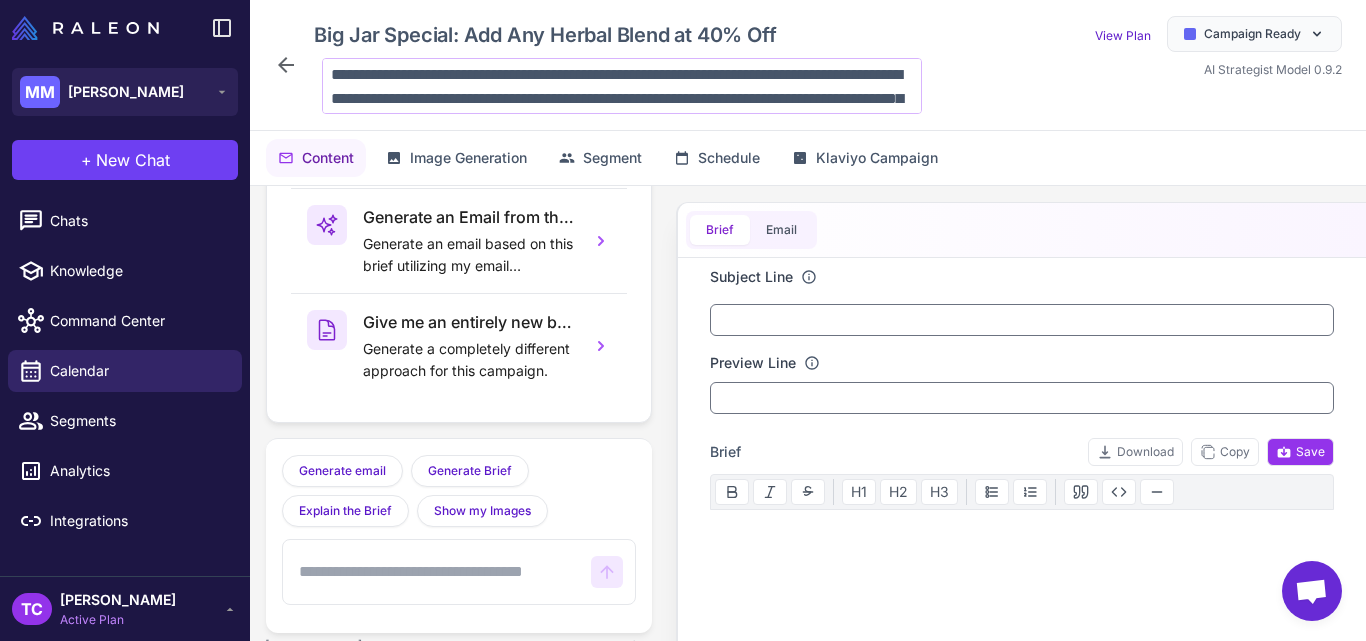 scroll, scrollTop: 26, scrollLeft: 0, axis: vertical 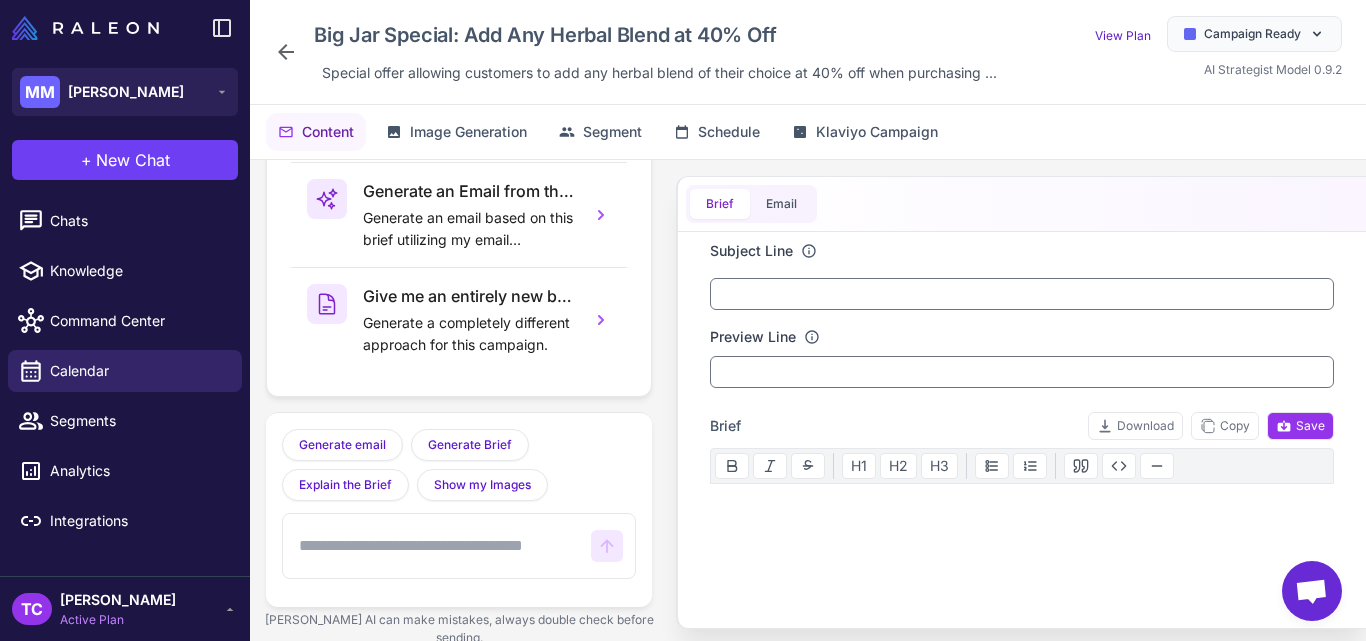 click on "Content Image Generation Segment Schedule Klaviyo Campaign" at bounding box center [808, 132] 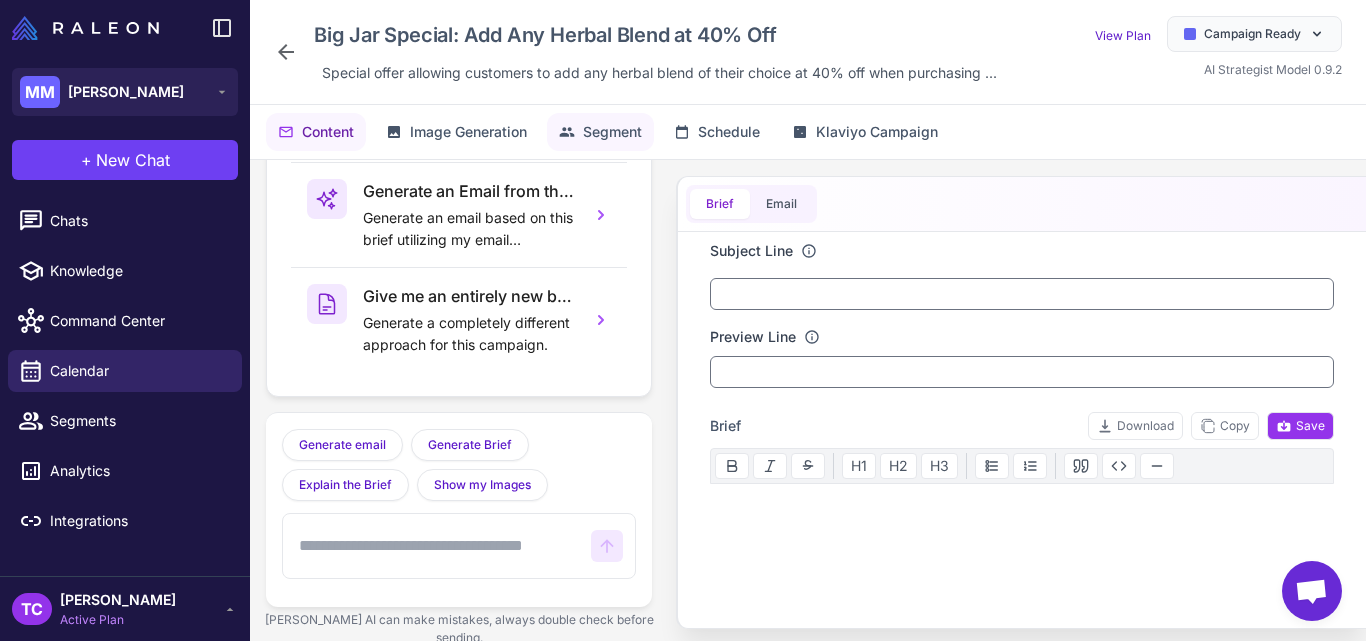 click on "Segment" at bounding box center (612, 132) 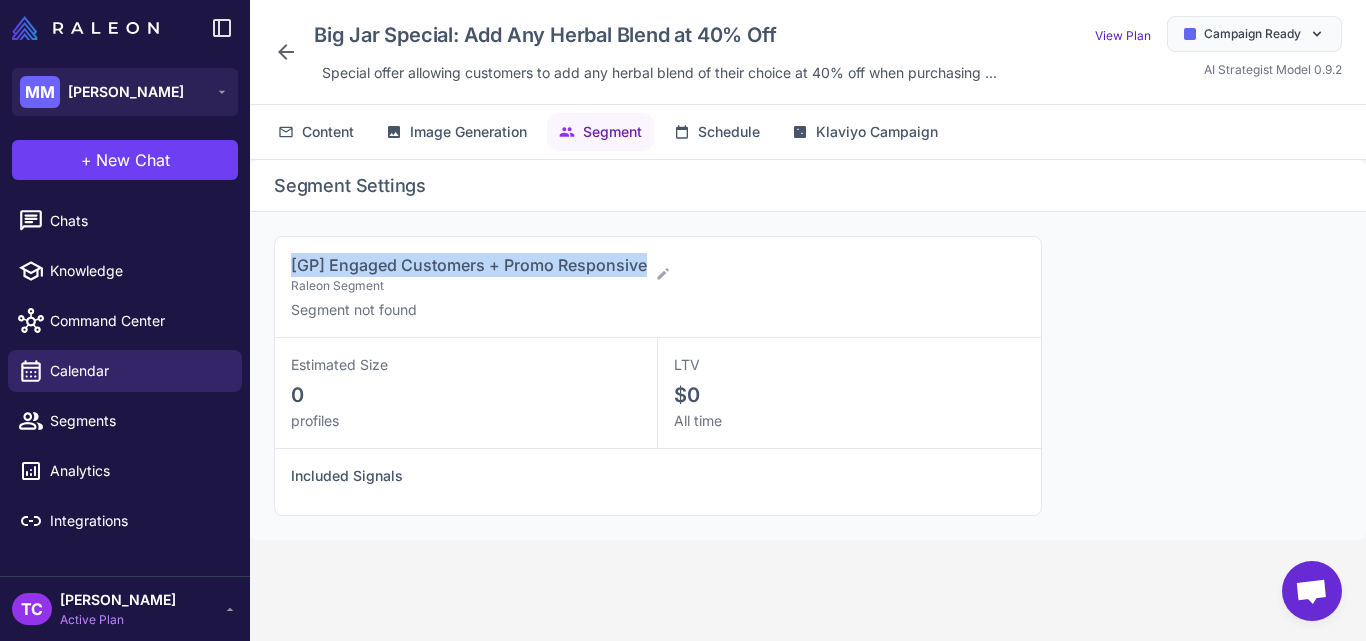 copy on "[GP] Engaged Customers + Promo Responsive" 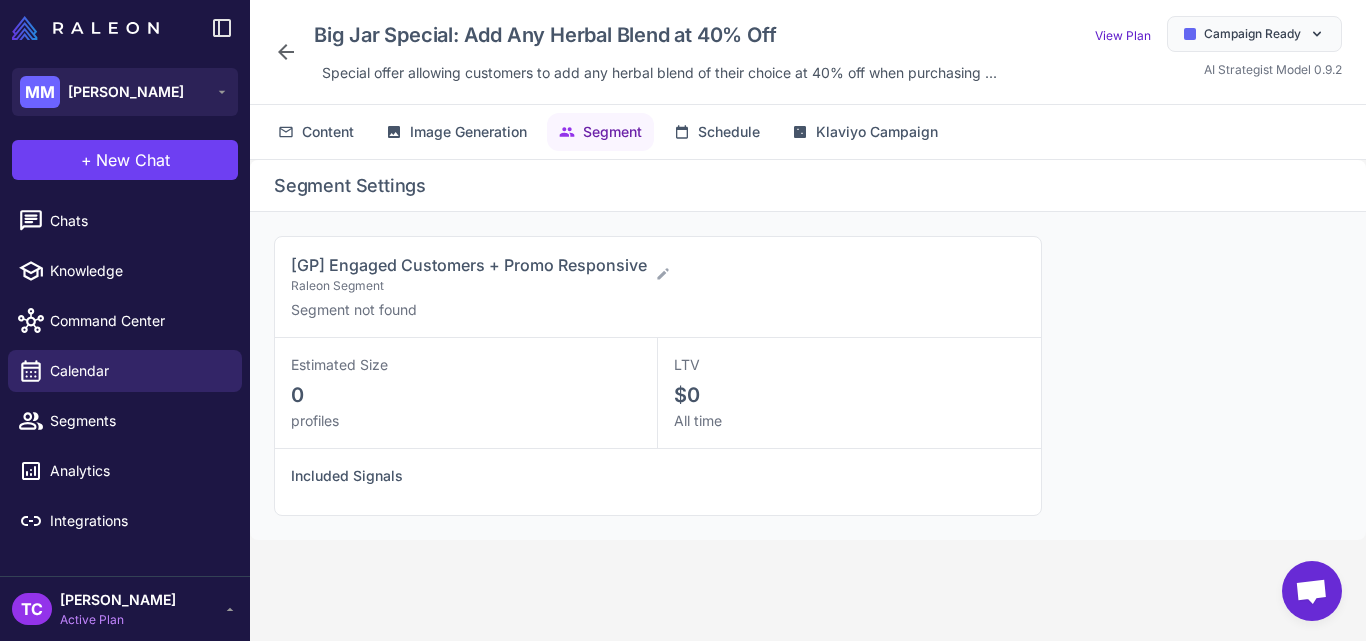 click 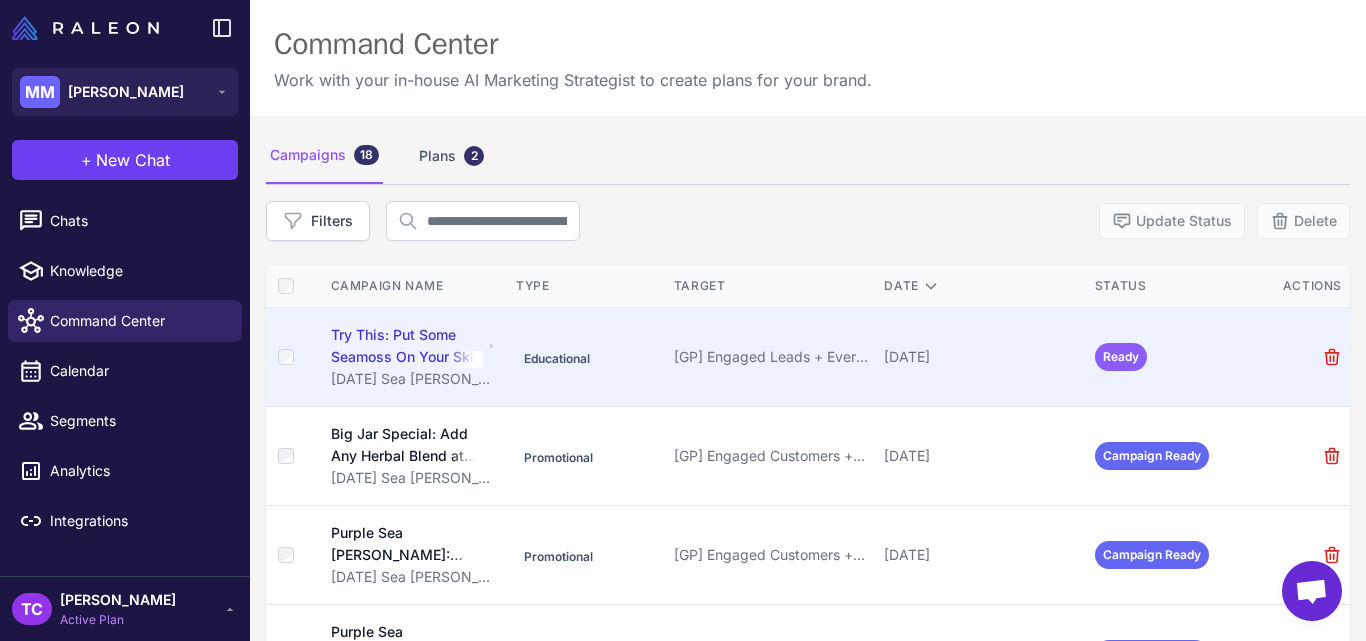 click on "Try This: Put Some Seamoss On Your Skin" at bounding box center [407, 346] 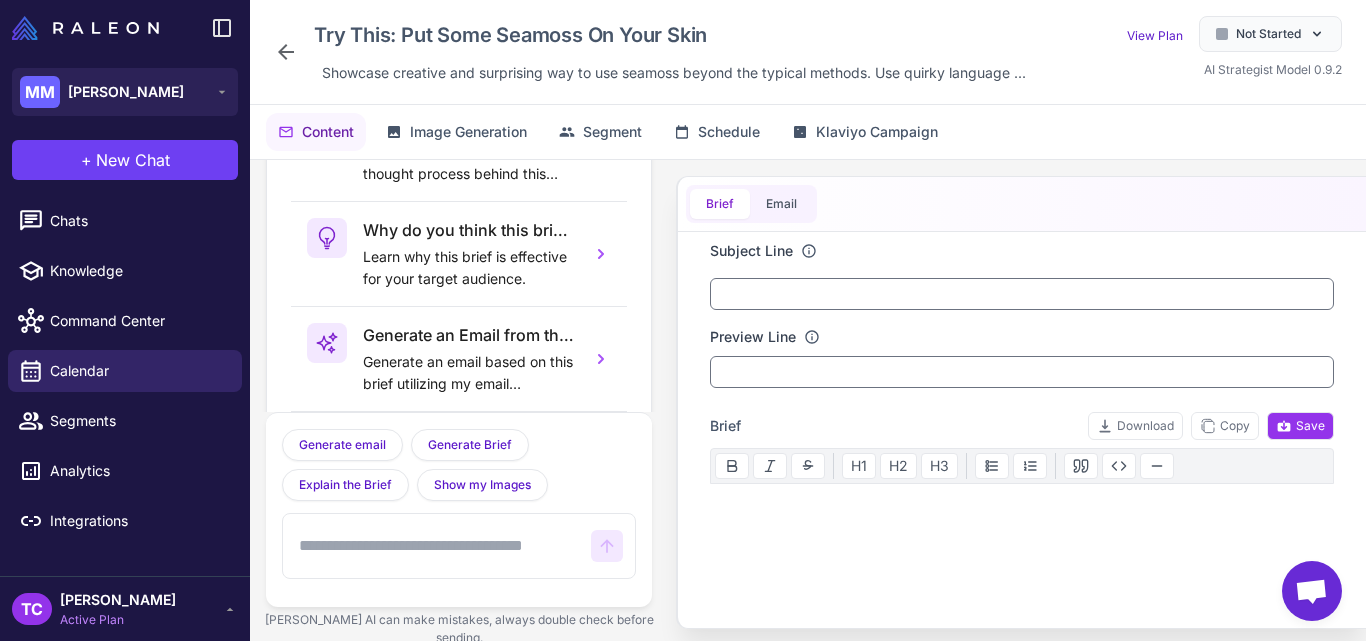 scroll, scrollTop: 144, scrollLeft: 0, axis: vertical 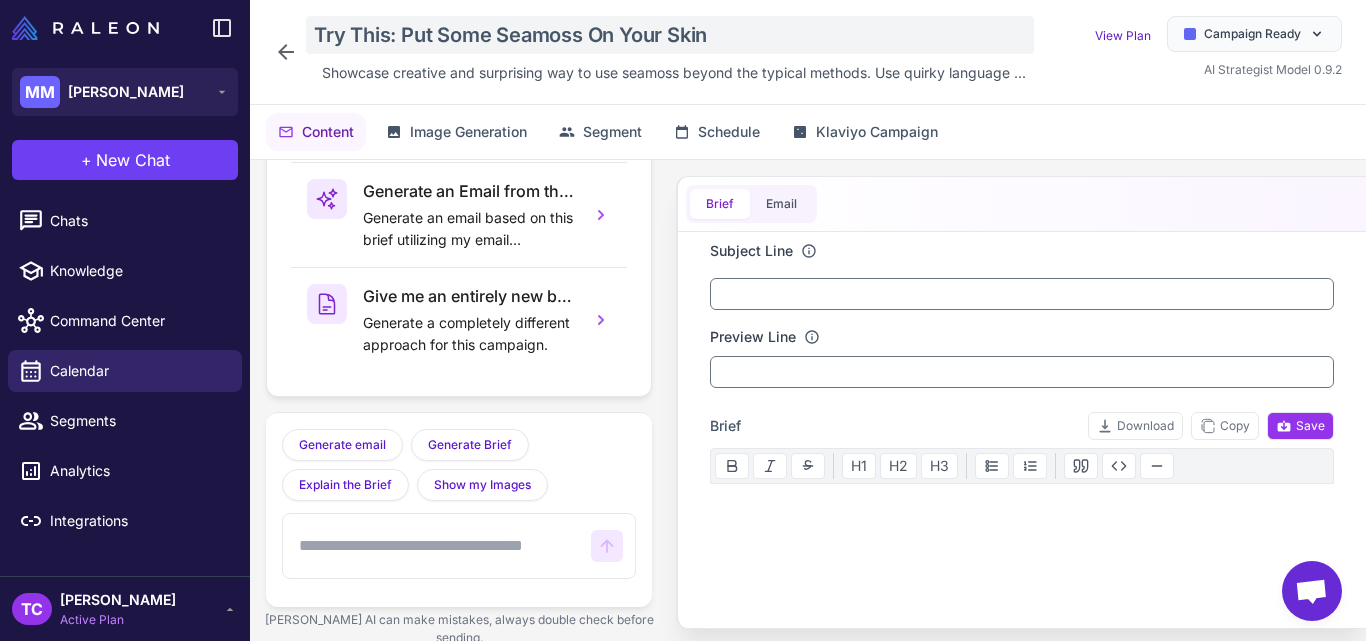 click on "Try This: Put Some Seamoss On Your Skin" 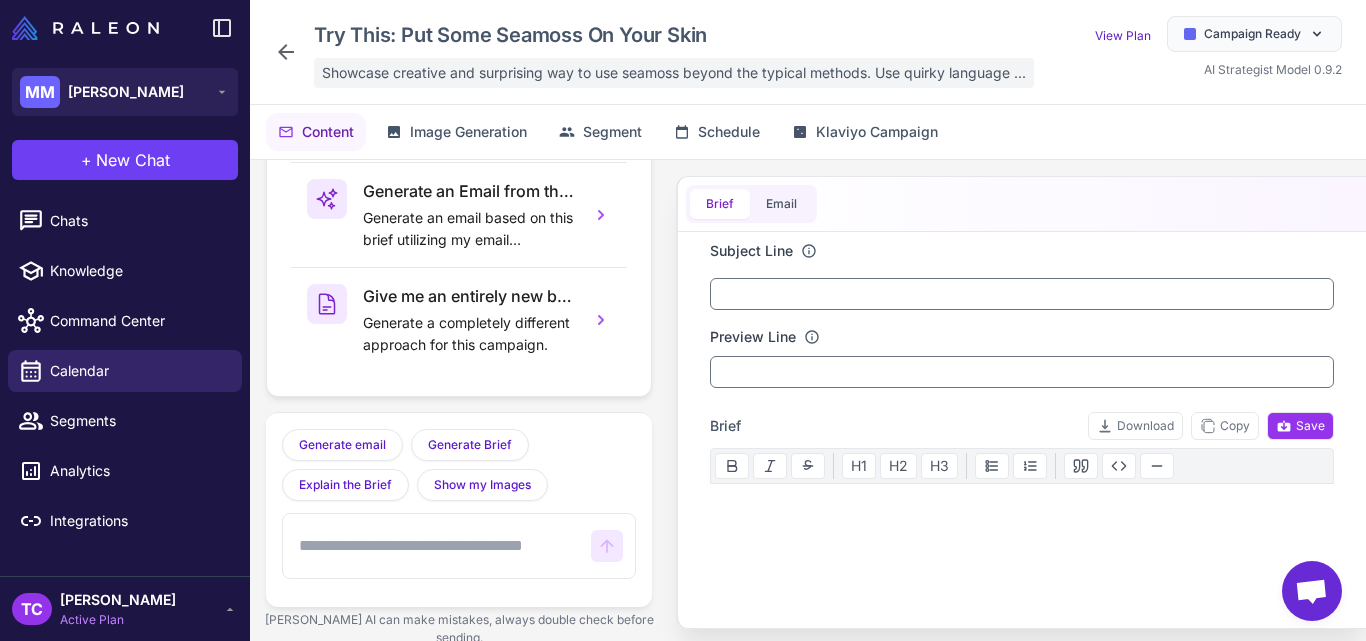 click on "Showcase creative and surprising way to use seamoss beyond the typical methods. Use quirky language ..." 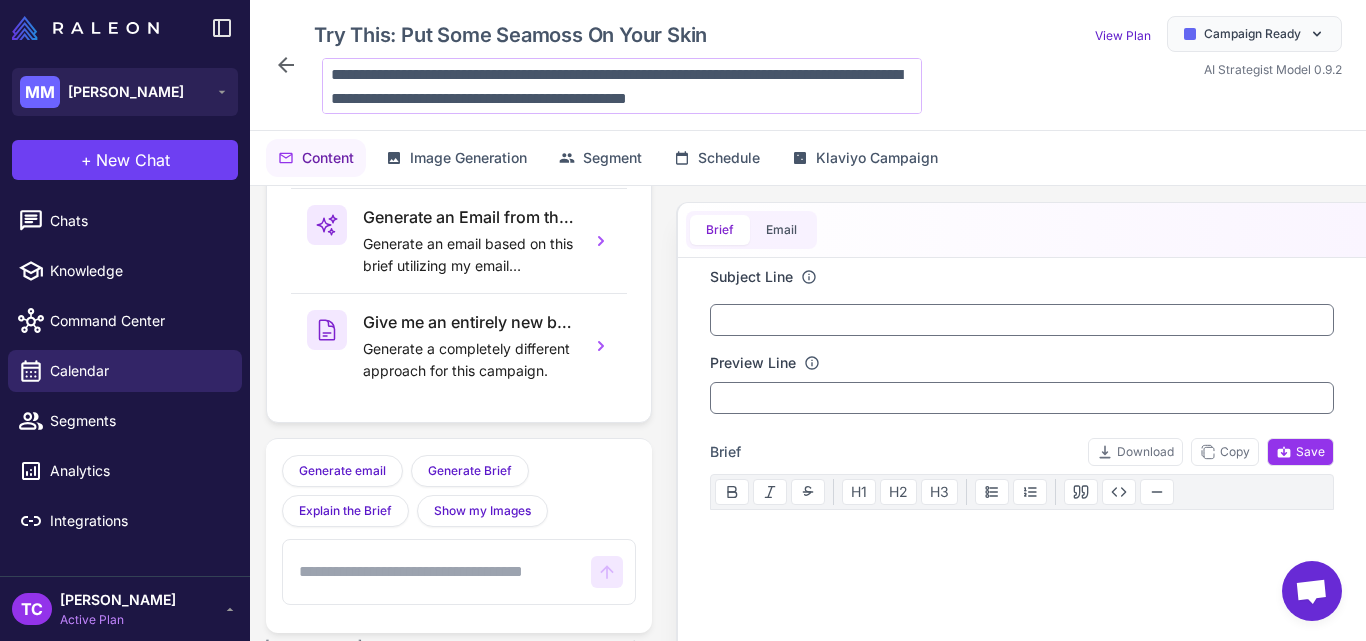 scroll, scrollTop: 26, scrollLeft: 0, axis: vertical 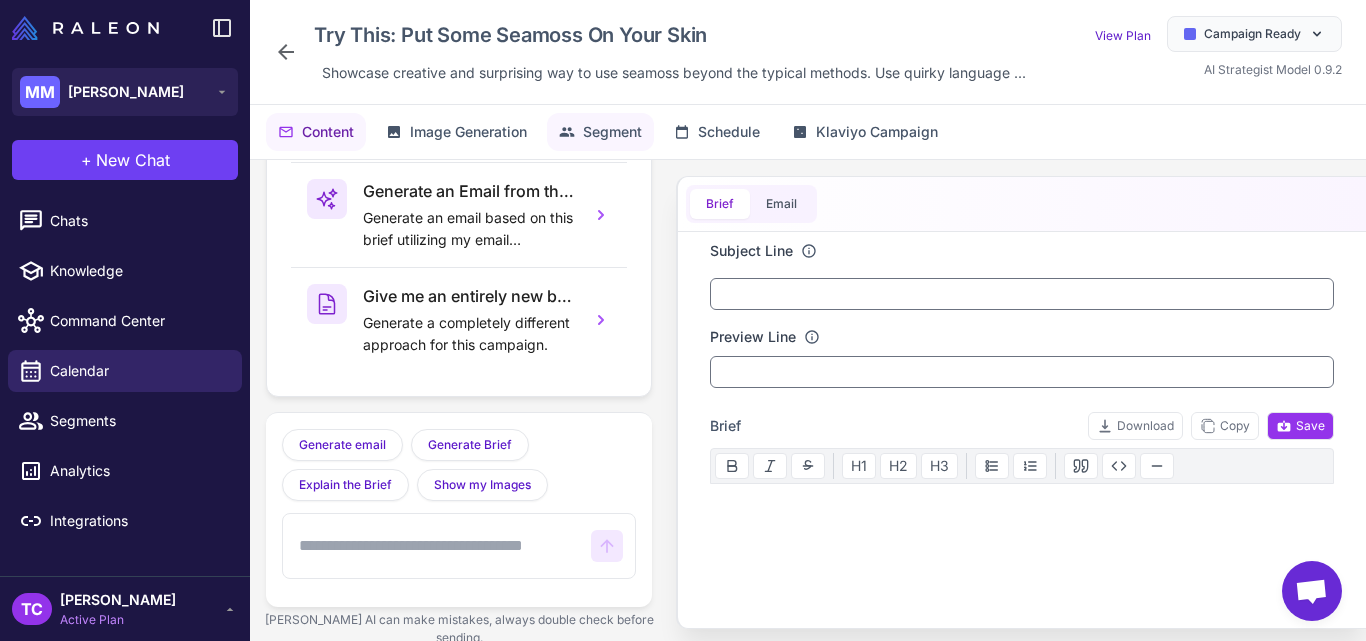 click on "Segment" 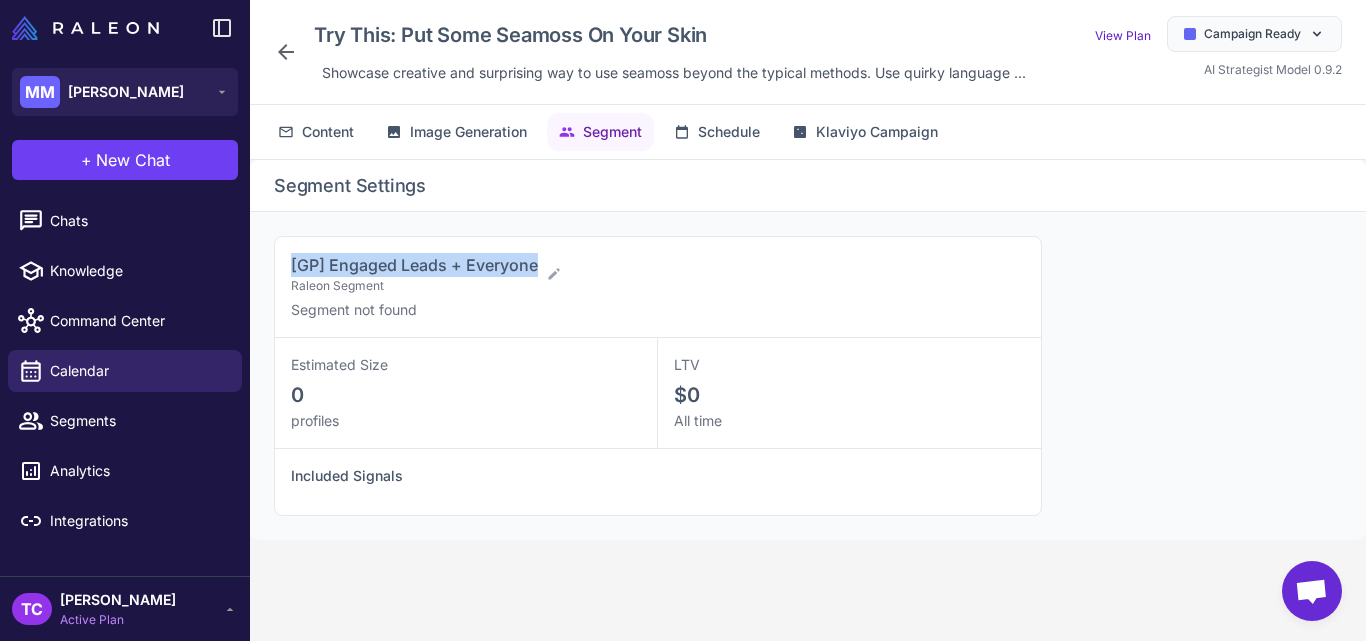 drag, startPoint x: 287, startPoint y: 261, endPoint x: 552, endPoint y: 228, distance: 267.0468 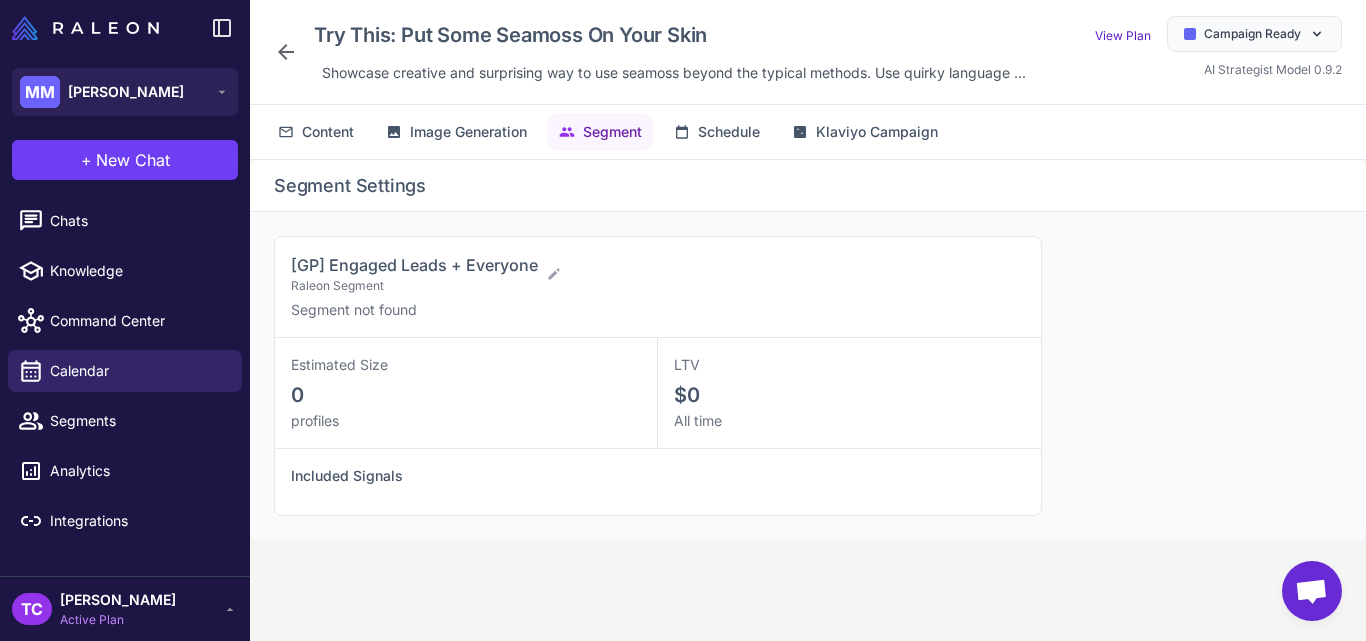 click on "Segment Settings" at bounding box center (808, 185) 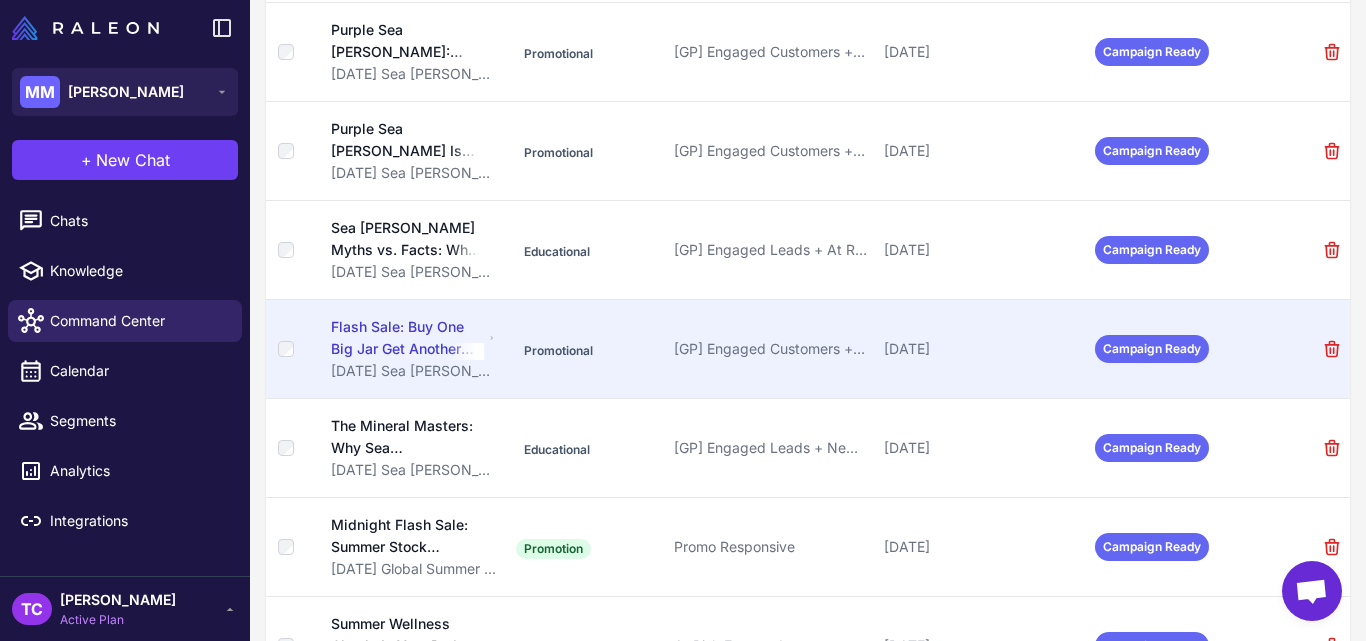 scroll, scrollTop: 0, scrollLeft: 0, axis: both 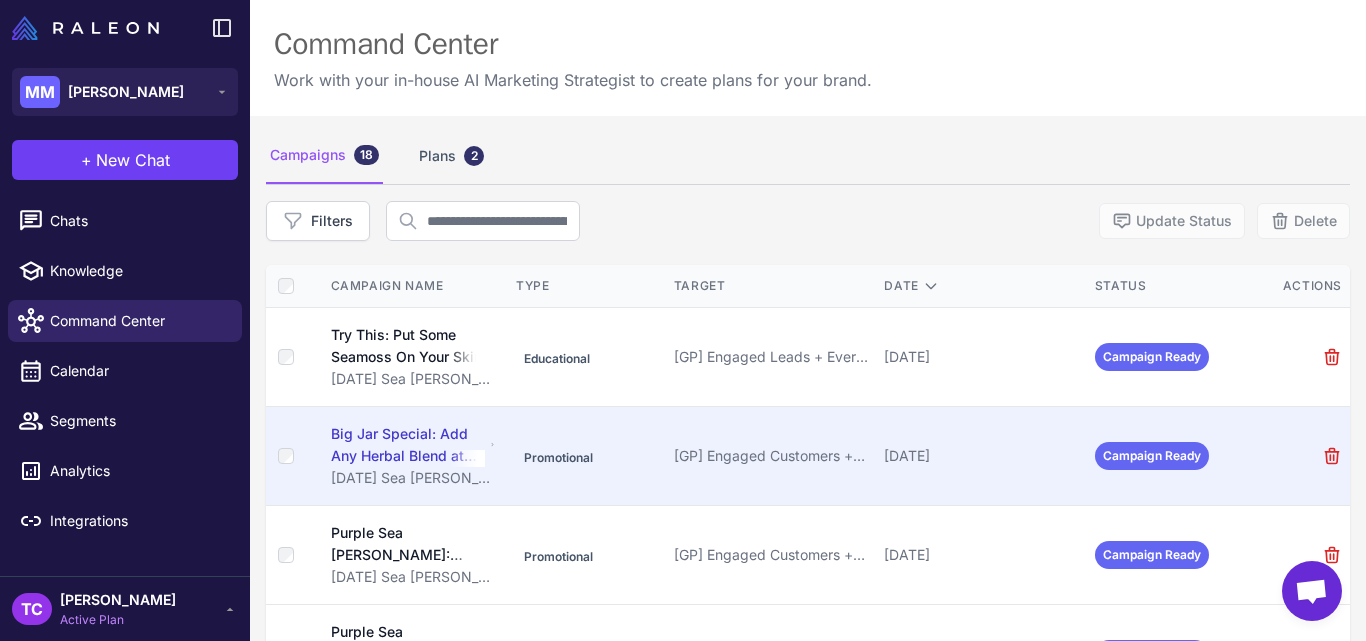 click on "Big Jar Special: Add Any Herbal Blend at 40% Off" at bounding box center (408, 445) 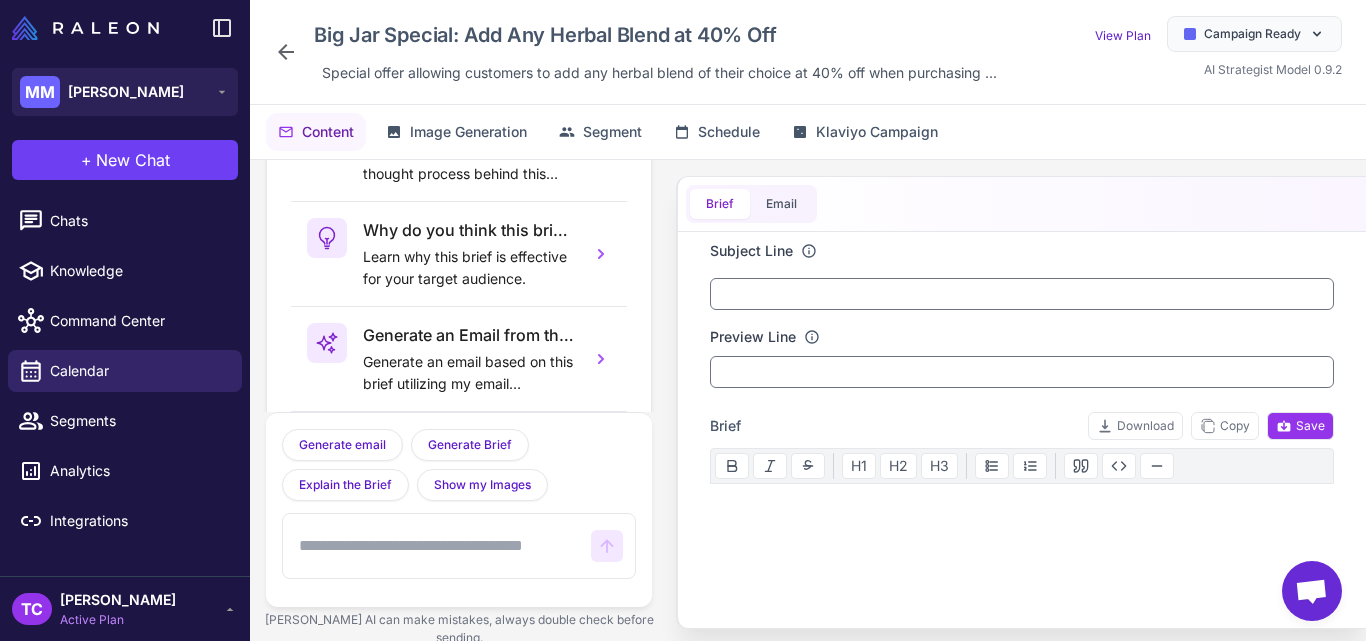 scroll, scrollTop: 144, scrollLeft: 0, axis: vertical 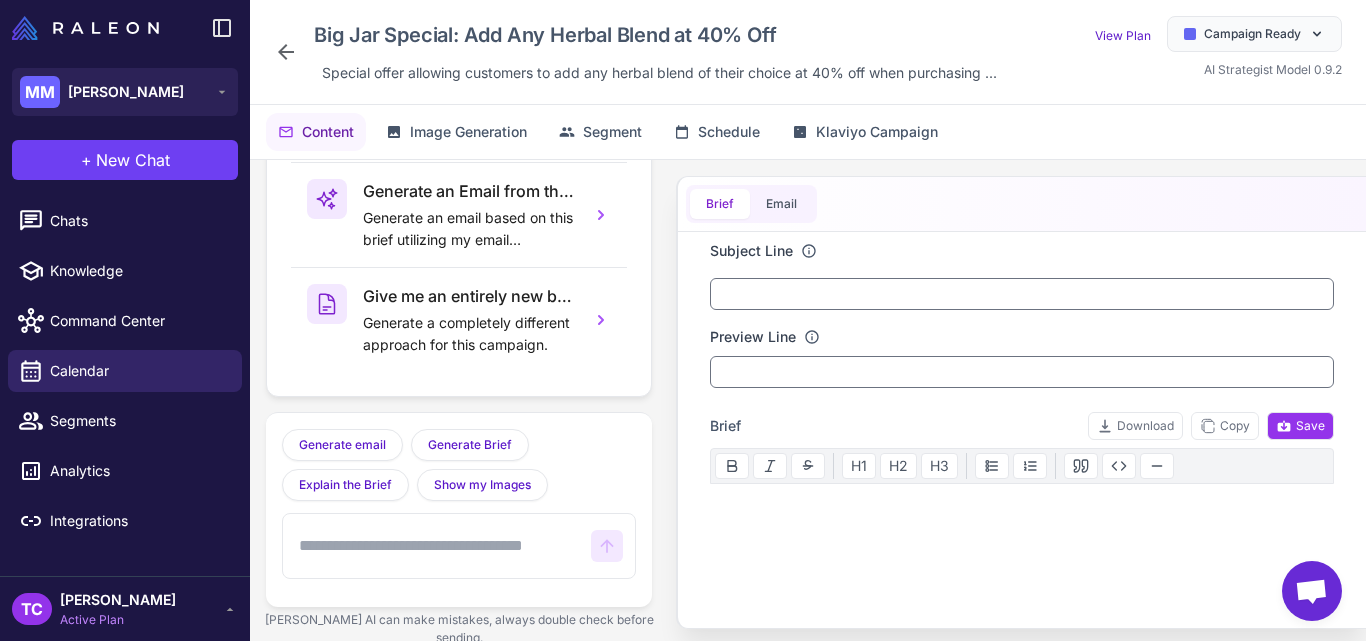 click 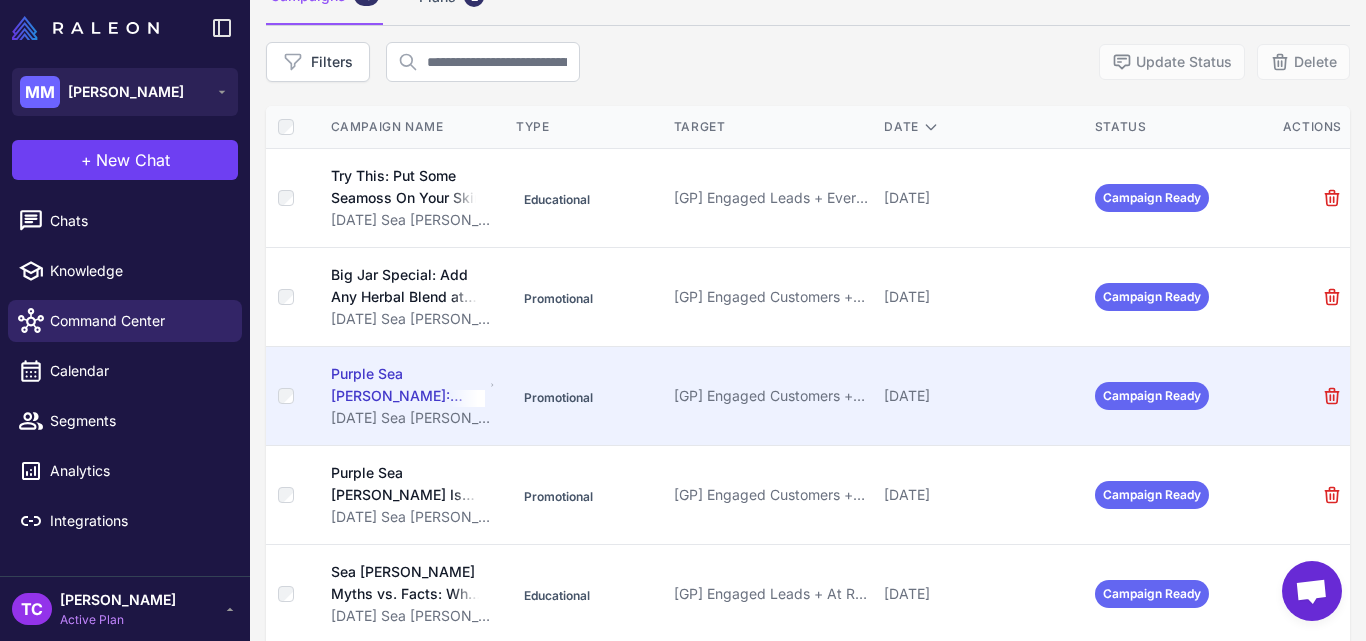 scroll, scrollTop: 107, scrollLeft: 0, axis: vertical 